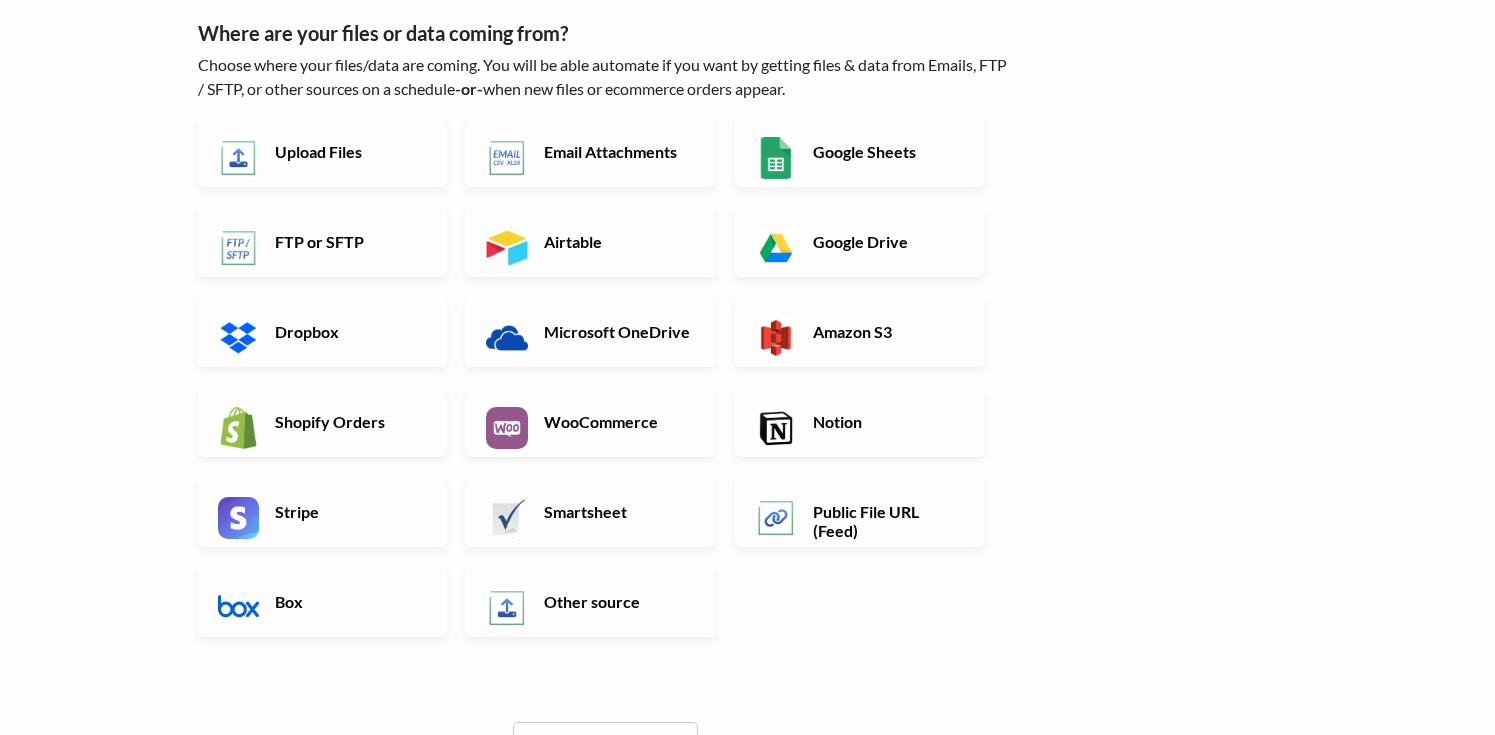 scroll, scrollTop: 175, scrollLeft: 0, axis: vertical 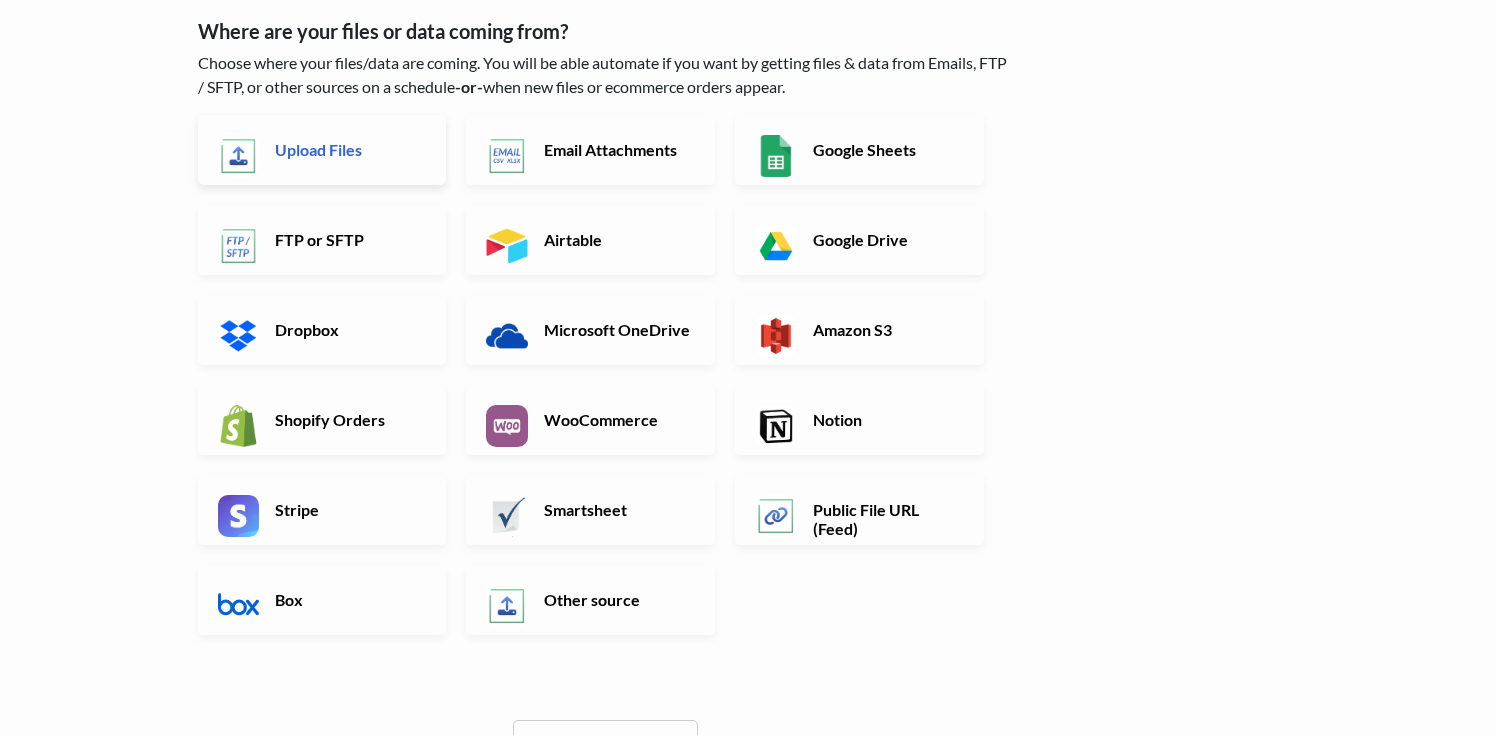click on "Upload Files" at bounding box center [322, 150] 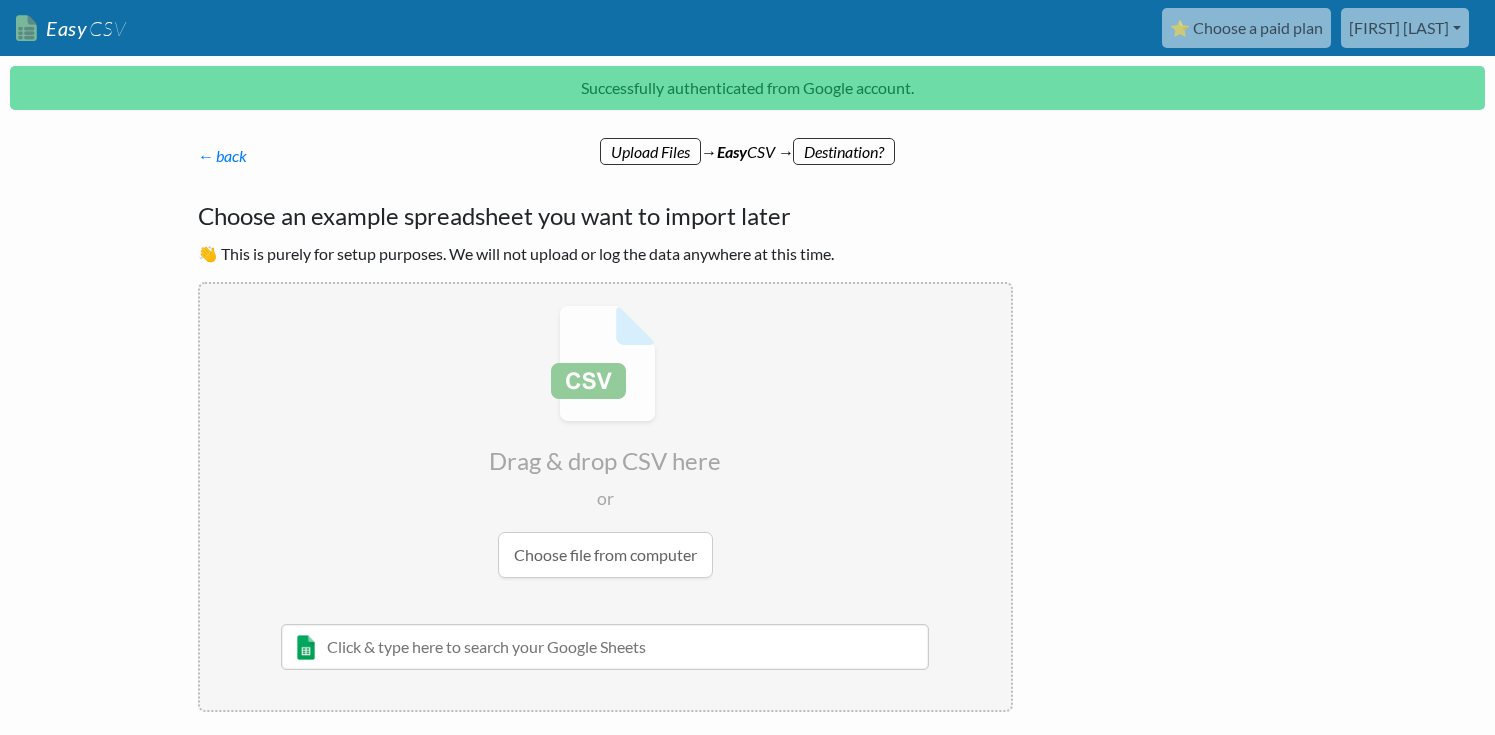 click at bounding box center [605, 441] 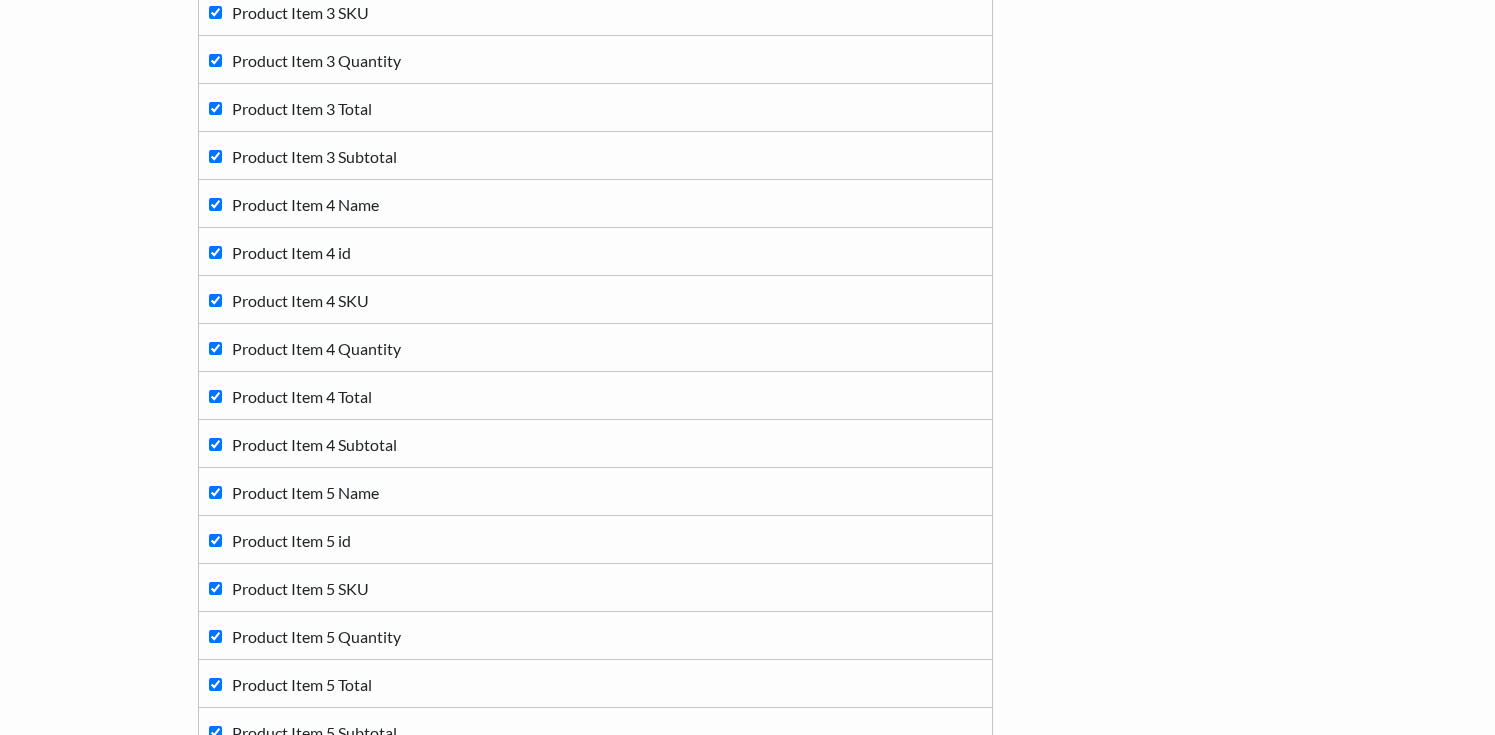 scroll, scrollTop: 4731, scrollLeft: 0, axis: vertical 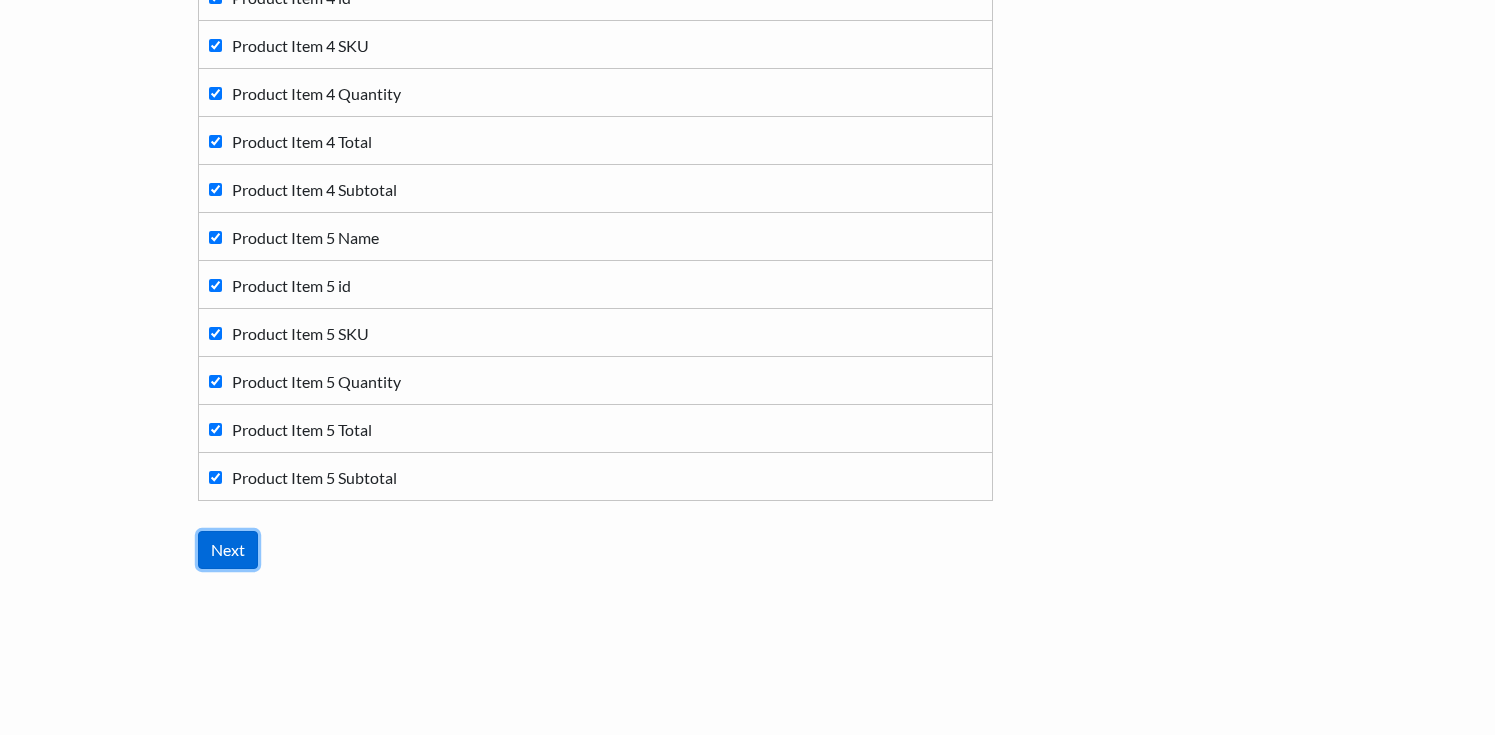 click on "Next" at bounding box center [228, 550] 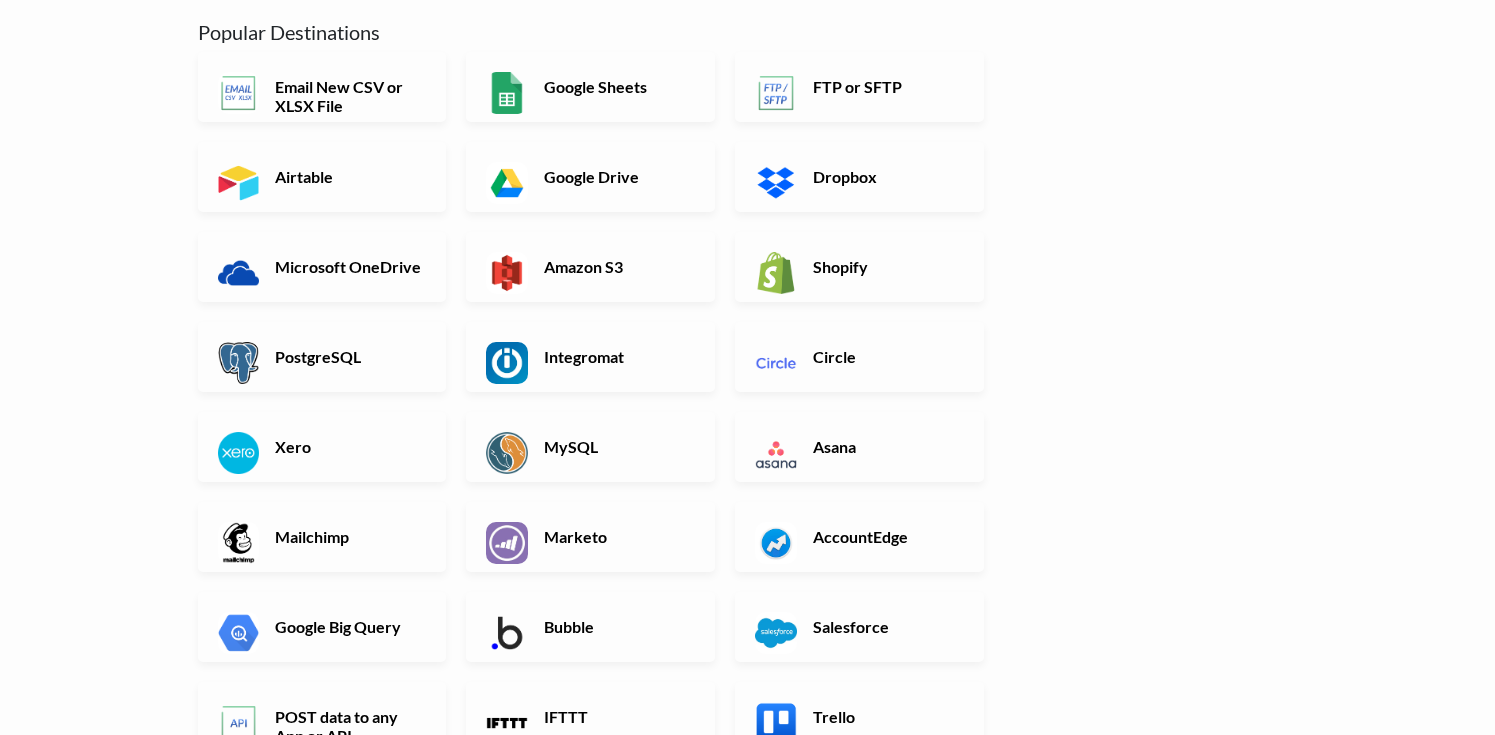 scroll, scrollTop: 223, scrollLeft: 0, axis: vertical 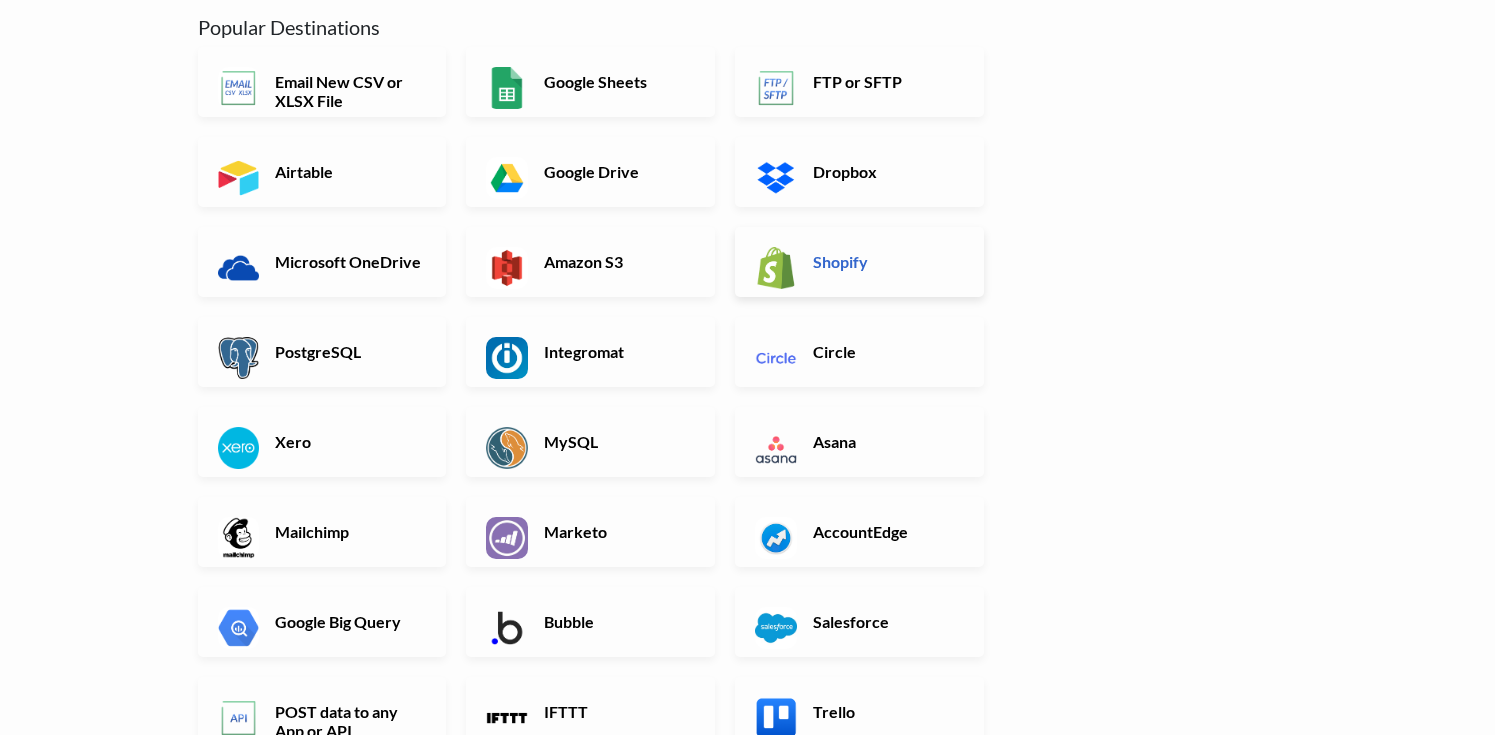click on "Shopify" at bounding box center [886, 261] 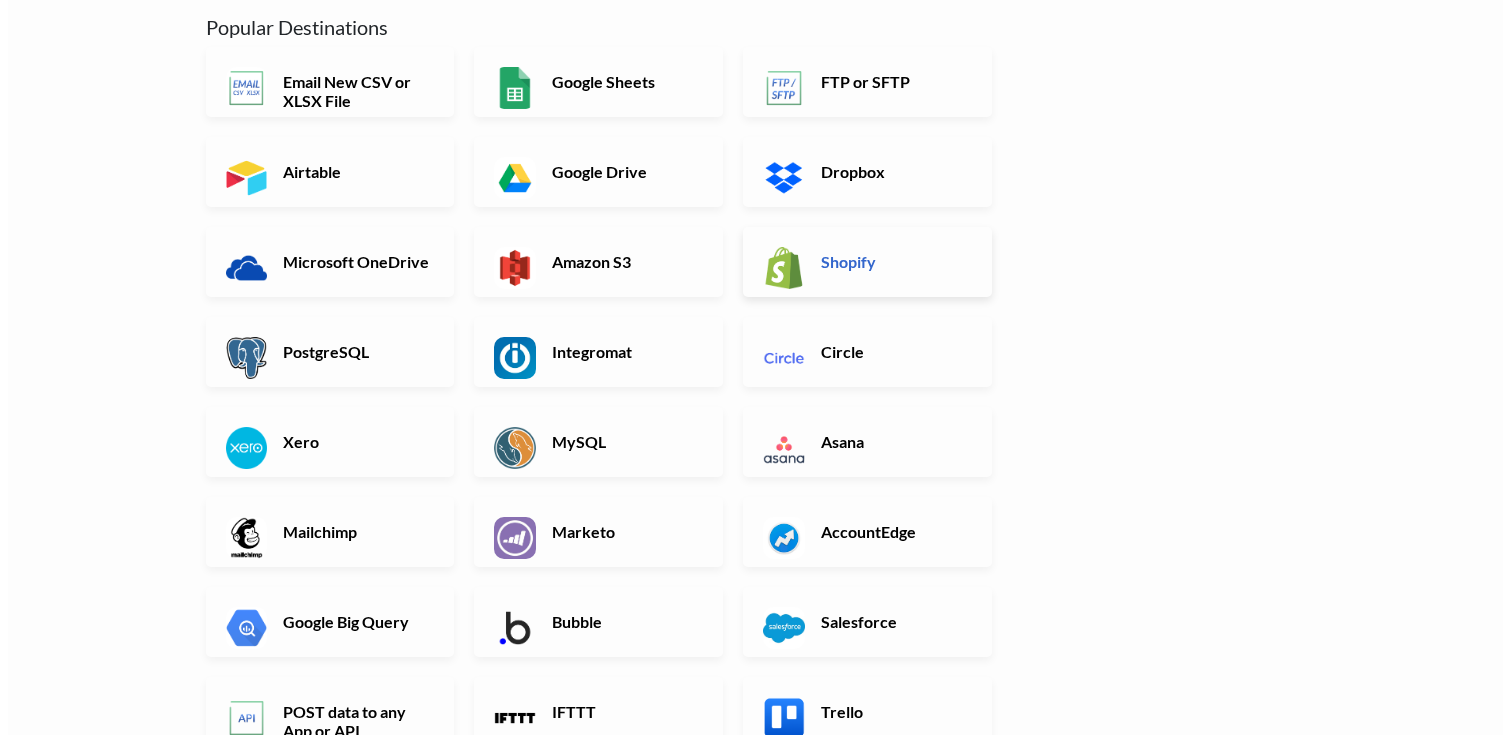 scroll, scrollTop: 0, scrollLeft: 0, axis: both 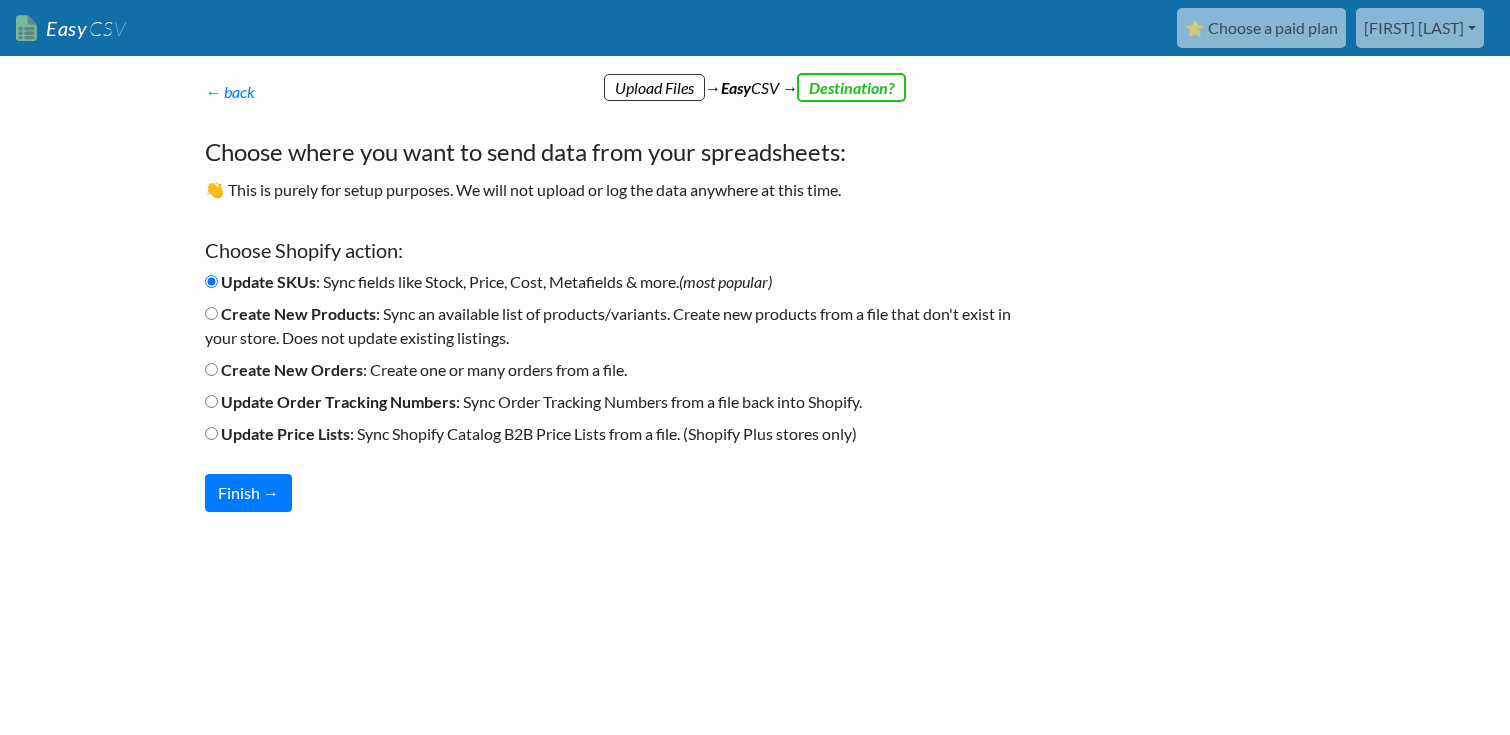 click on "Create New Orders : Create one or many orders from a file." at bounding box center [211, 369] 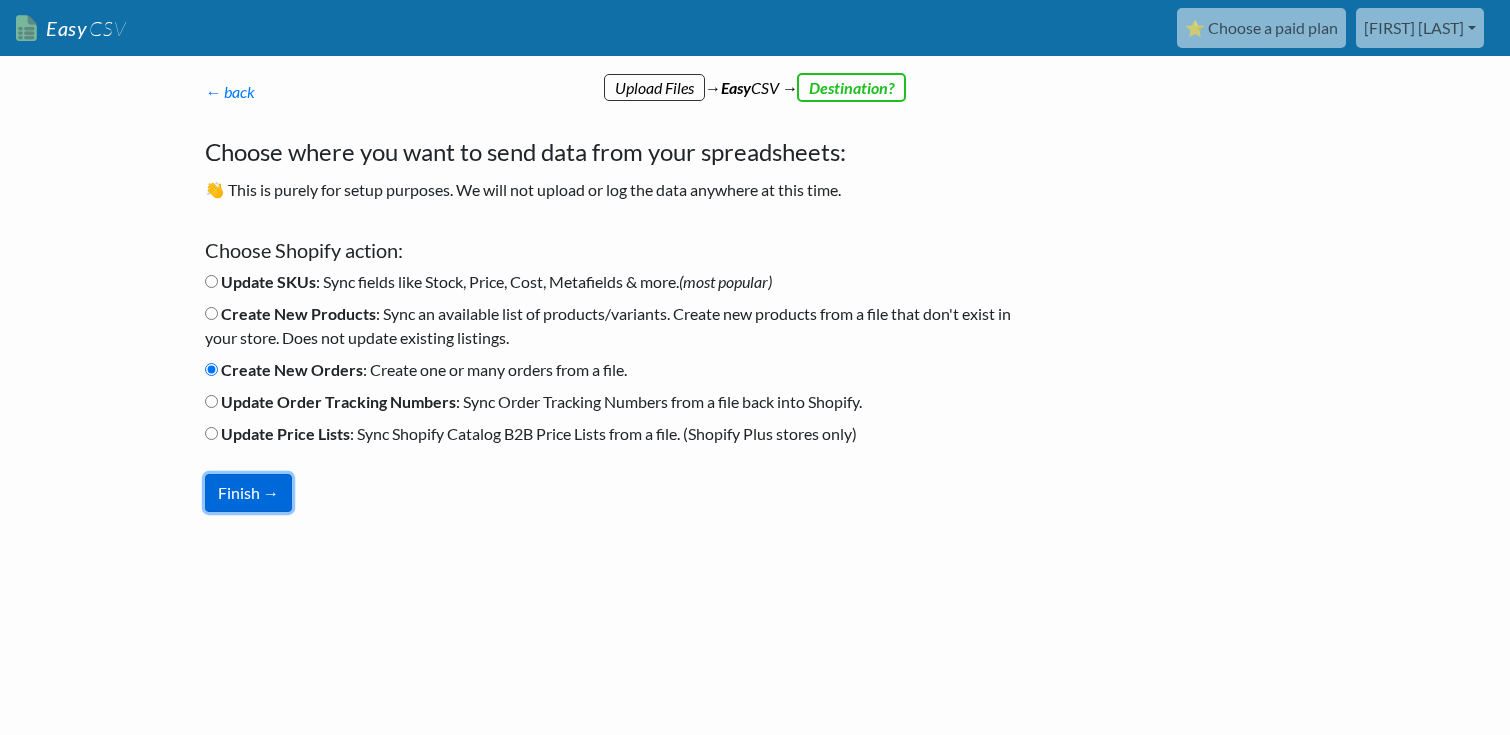click on "Finish →" at bounding box center [248, 493] 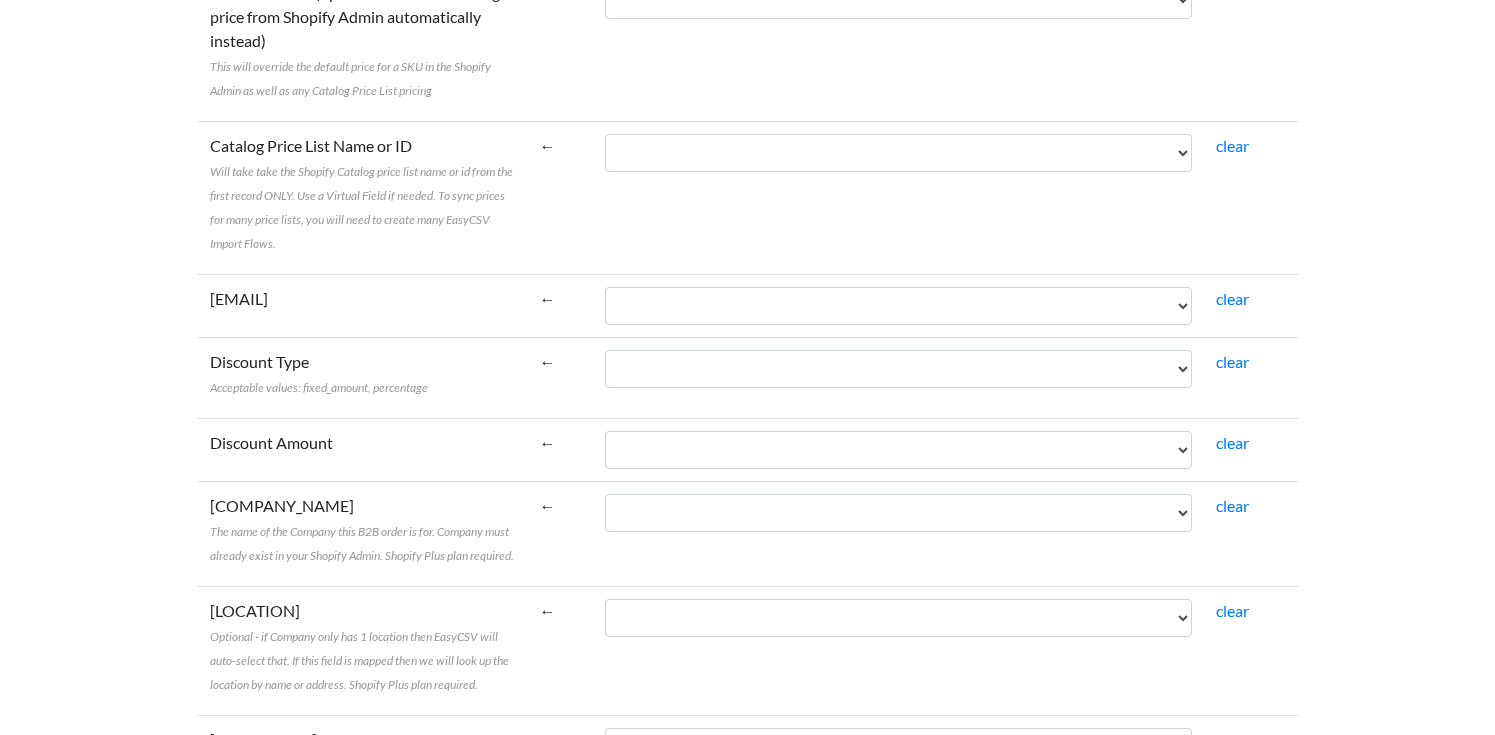 scroll, scrollTop: 793, scrollLeft: 0, axis: vertical 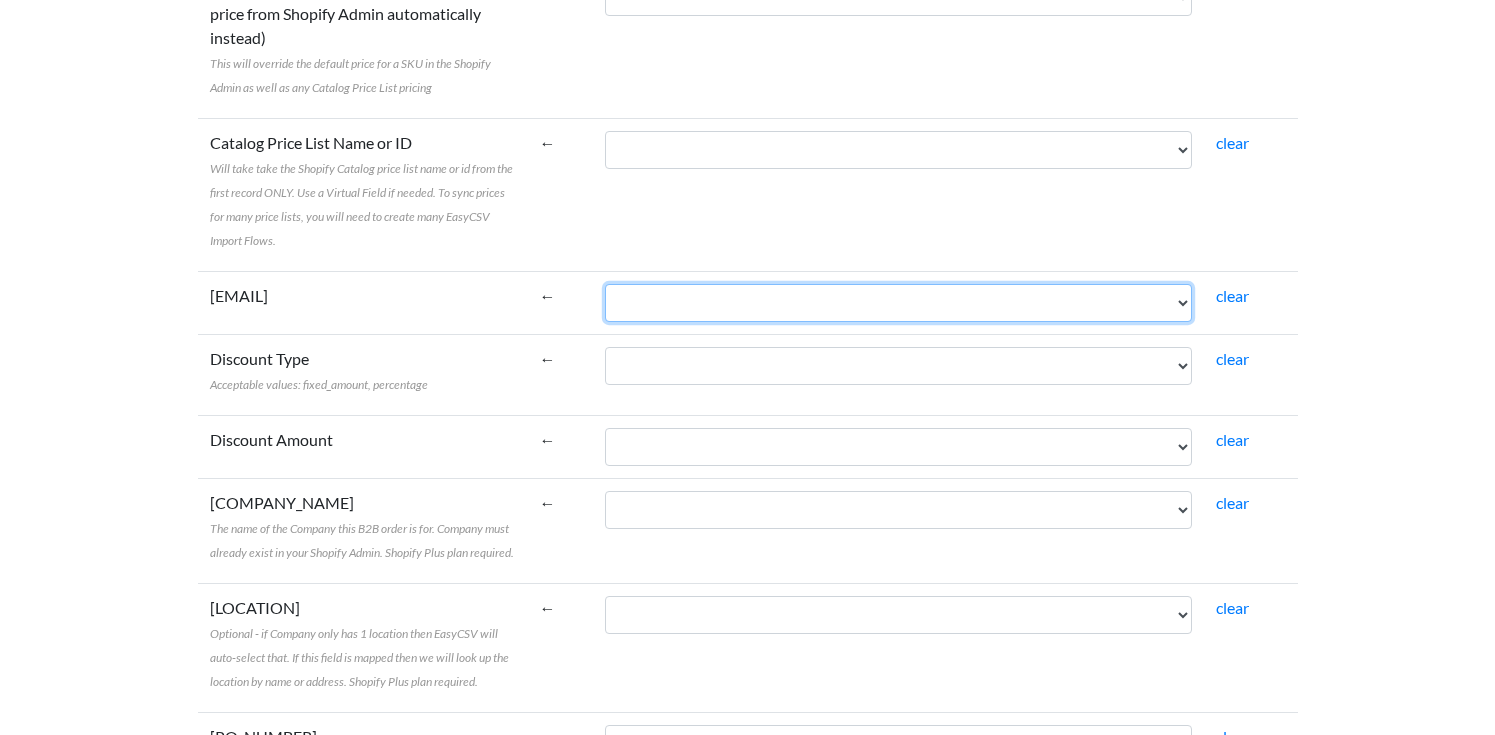 click on "[ORDER_ID]
[ORDER_NUMBER]
[DATE]
[DATE]
[STATUS]
[PRICE]
[PRICE]
[PRICE]
[PRICE]
[PRICE]
[DISCOUNT]
[DISCOUNT]
[DISCOUNT]
[PRICE]
[PRICE]
[ORDER_KEY]
[CURRENCY]
[PAYMENT_METHOD]
[PAYMENT_METHOD_TITLE]
[TRANSACTION_ID]
[IP_ADDRESS]
[USER_AGENT]
[SHIPPING_METHOD]
[CUSTOMER_ID]
[USER]
[EMAIL]
[FIRST]
[LAST]
[COMPANY]
[EMAIL]
[PHONE]
[ADDRESS_1]
[ADDRESS_2]
[POSTCODE]
[CITY]
[STATE]
[COUNTRY]
[FIRST]
[LAST]
[COMPANY]
[PHONE]
[ADDRESS_1]
[ADDRESS_2]
[POSTCODE]
[CITY]
[STATE]
[COUNTRY]
[CUSTOMER_NOTE]
[IMPORT_KEY]
[TAX_ITEMS]
[SHIPPING_ITEMS]
[FEE_ITEMS]
[COUPON_ITEMS]
[REFUND_ITEMS]
[ORDER_NOTES]
[DOWNLOAD_PERMISSIONS]
[DEVICE_TYPE]
[UTM_SOURCE]
[SESSION_START_TIME]
[SESSION_PAGES]
[SESSION_COUNT]" at bounding box center [898, 303] 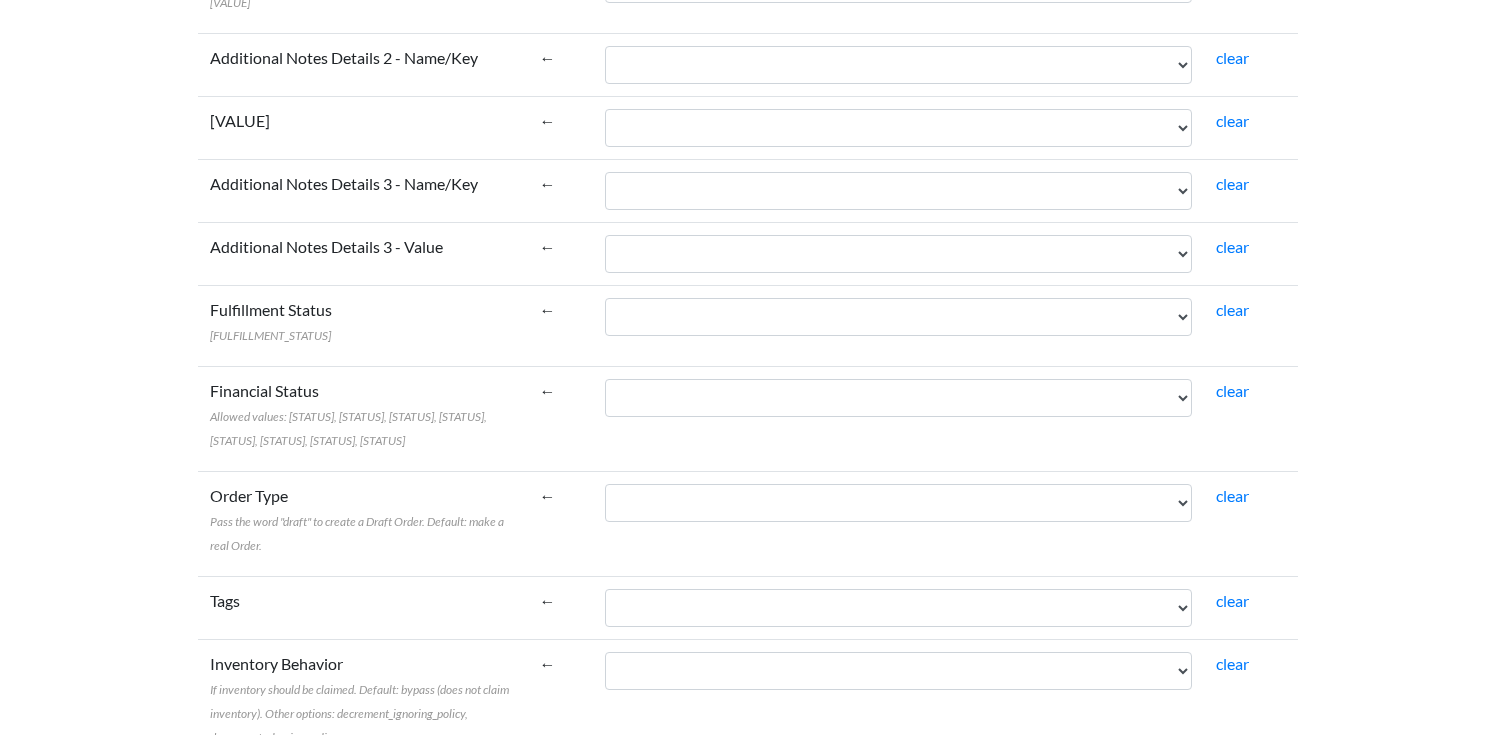 scroll, scrollTop: 1780, scrollLeft: 0, axis: vertical 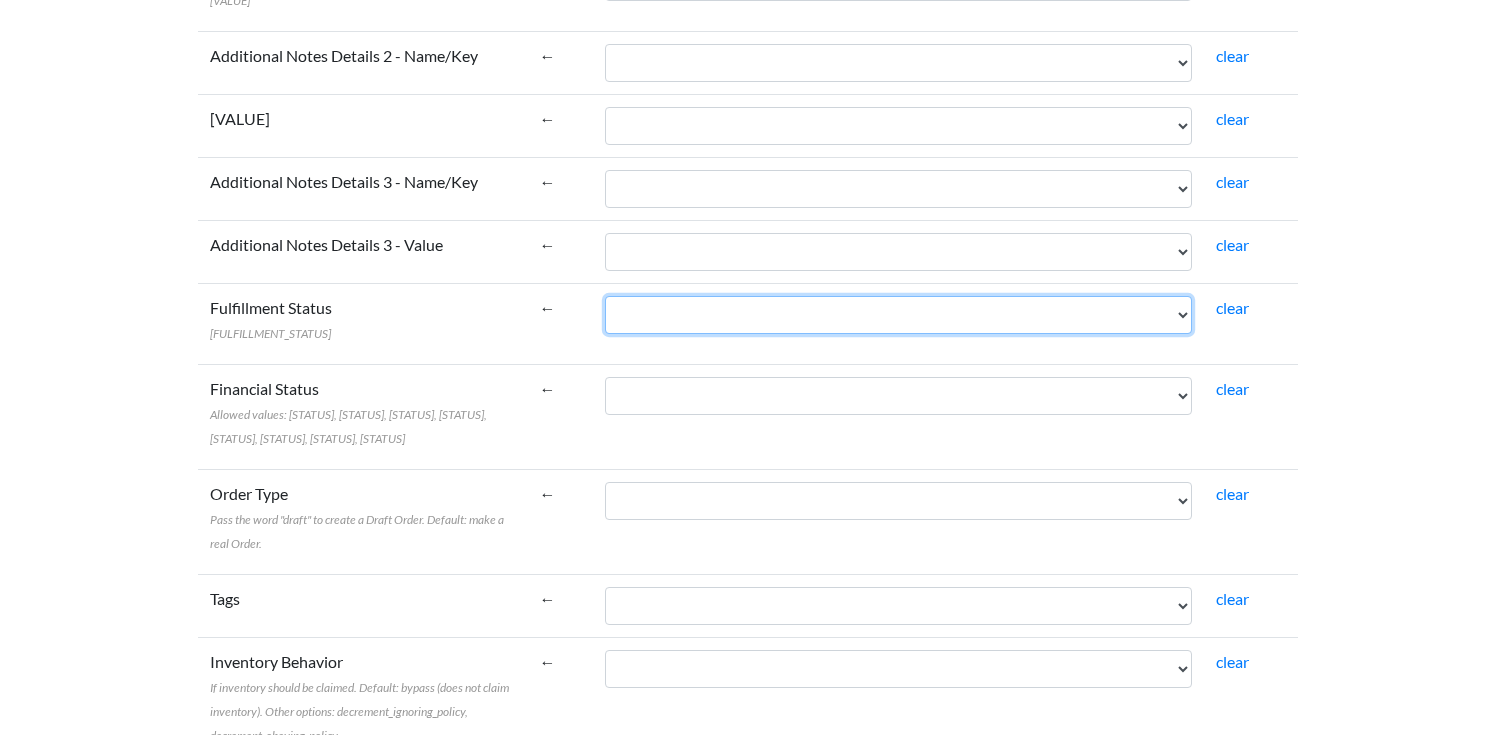 click on "[ORDER_ID]
[ORDER_NUMBER]
[DATE]
[DATE]
[STATUS]
[PRICE]
[PRICE]
[PRICE]
[PRICE]
[PRICE]
[DISCOUNT]
[DISCOUNT]
[DISCOUNT]
[PRICE]
[PRICE]
[ORDER_KEY]
[CURRENCY]
[PAYMENT_METHOD]
[PAYMENT_METHOD_TITLE]
[TRANSACTION_ID]
[IP_ADDRESS]
[USER_AGENT]
[SHIPPING_METHOD]
[CUSTOMER_ID]
[USER]
[EMAIL]
[FIRST]
[LAST]
[COMPANY]
[EMAIL]
[PHONE]
[ADDRESS_1]
[ADDRESS_2]
[POSTCODE]
[CITY]
[STATE]
[COUNTRY]
[FIRST]
[LAST]
[COMPANY]
[PHONE]
[ADDRESS_1]
[ADDRESS_2]
[POSTCODE]
[CITY]
[STATE]
[COUNTRY]
[CUSTOMER_NOTE]
[IMPORT_KEY]
[TAX_ITEMS]
[SHIPPING_ITEMS]
[FEE_ITEMS]
[COUPON_ITEMS]
[REFUND_ITEMS]
[ORDER_NOTES]
[DOWNLOAD_PERMISSIONS]
[DEVICE_TYPE]
[UTM_SOURCE]
[SESSION_START_TIME]
[SESSION_PAGES]
[SESSION_COUNT]" at bounding box center (898, 315) 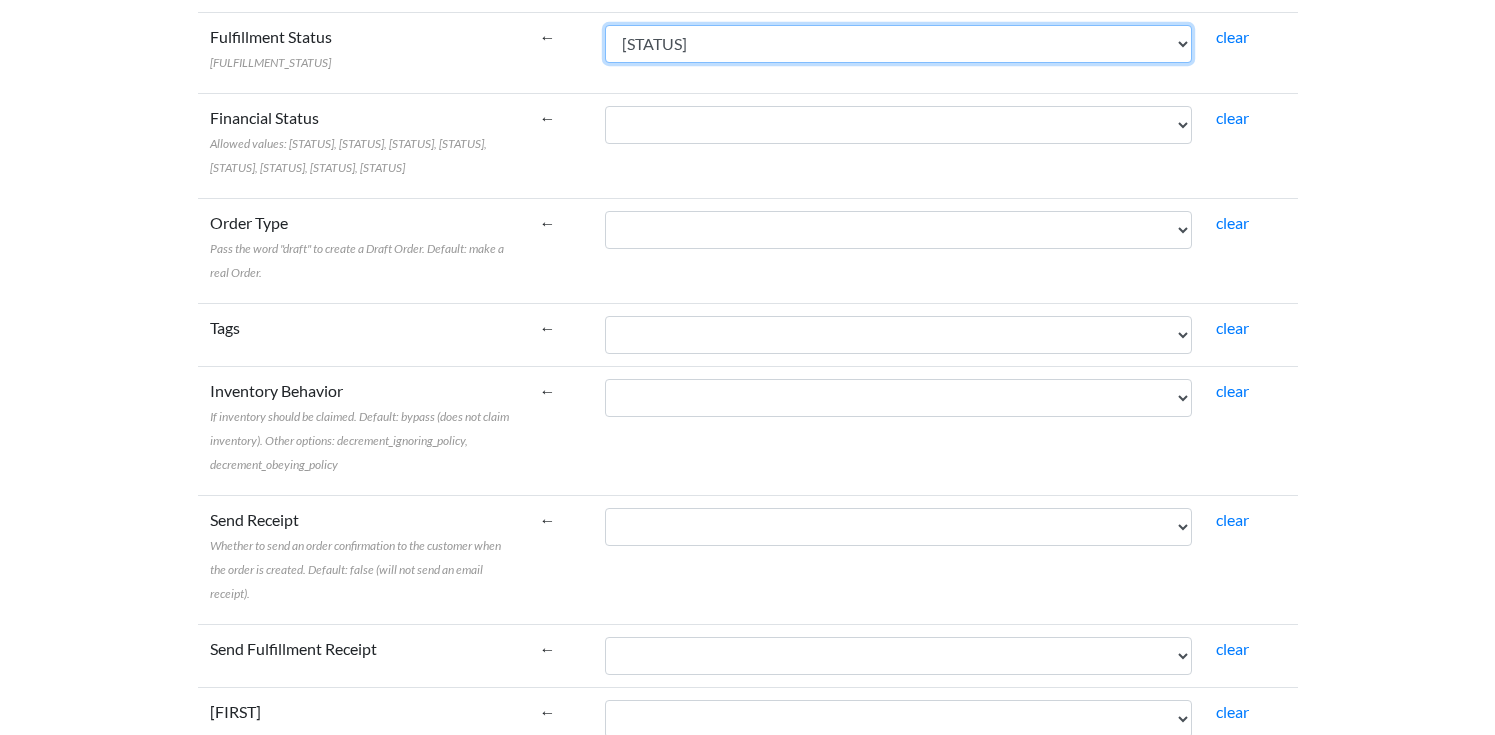 scroll, scrollTop: 2073, scrollLeft: 0, axis: vertical 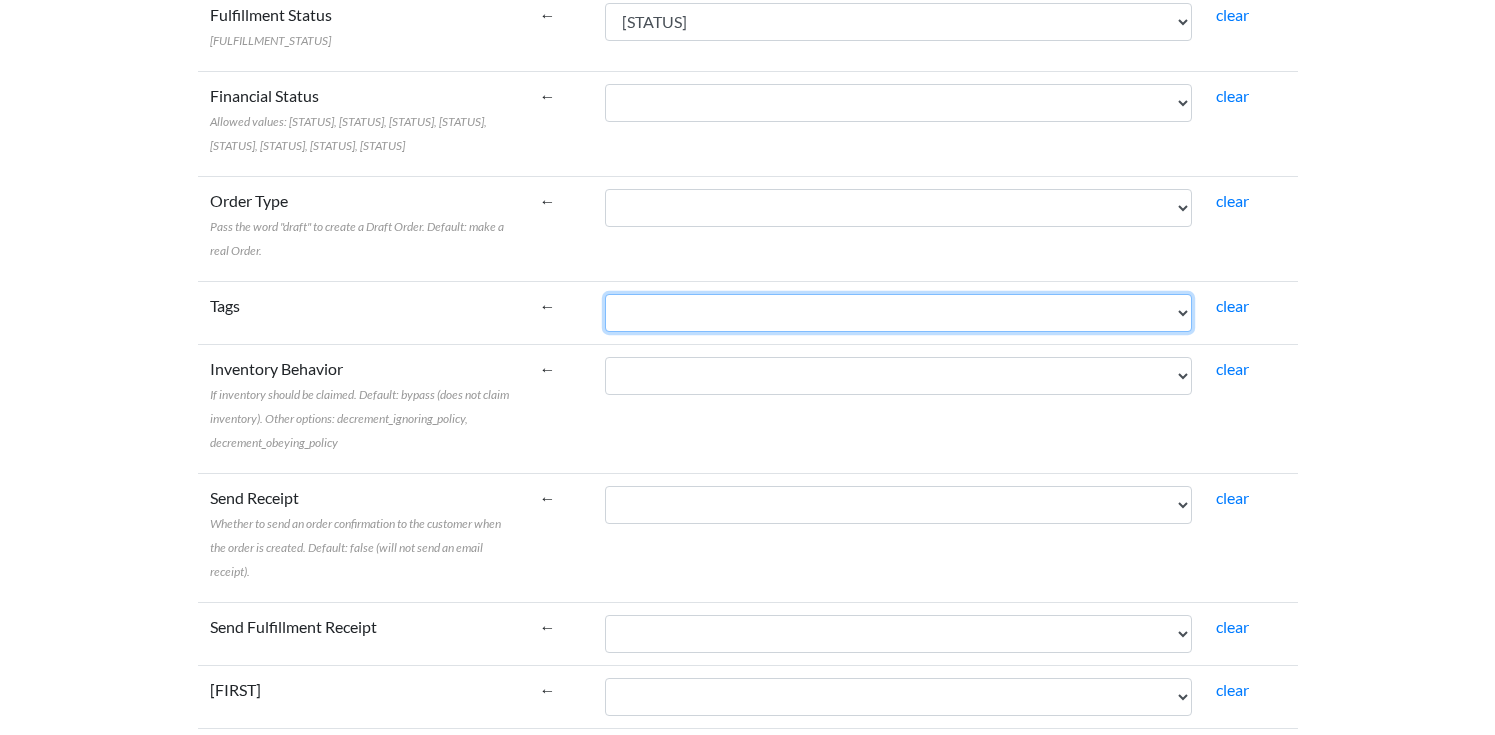 click on "[ORDER_ID]
[ORDER_NUMBER]
[DATE]
[DATE]
[STATUS]
[PRICE]
[PRICE]
[PRICE]
[PRICE]
[PRICE]
[DISCOUNT]
[DISCOUNT]
[DISCOUNT]
[PRICE]
[PRICE]
[ORDER_KEY]
[CURRENCY]
[PAYMENT_METHOD]
[PAYMENT_METHOD_TITLE]
[TRANSACTION_ID]
[IP_ADDRESS]
[USER_AGENT]
[SHIPPING_METHOD]
[CUSTOMER_ID]
[USER]
[EMAIL]
[FIRST]
[LAST]
[COMPANY]
[EMAIL]
[PHONE]
[ADDRESS_1]
[ADDRESS_2]
[POSTCODE]
[CITY]
[STATE]
[COUNTRY]
[FIRST]
[LAST]
[COMPANY]
[PHONE]
[ADDRESS_1]
[ADDRESS_2]
[POSTCODE]
[CITY]
[STATE]
[COUNTRY]
[CUSTOMER_NOTE]
[IMPORT_KEY]
[TAX_ITEMS]
[SHIPPING_ITEMS]
[FEE_ITEMS]
[COUPON_ITEMS]
[REFUND_ITEMS]
[ORDER_NOTES]
[DOWNLOAD_PERMISSIONS]
[DEVICE_TYPE]
[UTM_SOURCE]
[SESSION_START_TIME]
[SESSION_PAGES]
[SESSION_COUNT]" at bounding box center [898, 313] 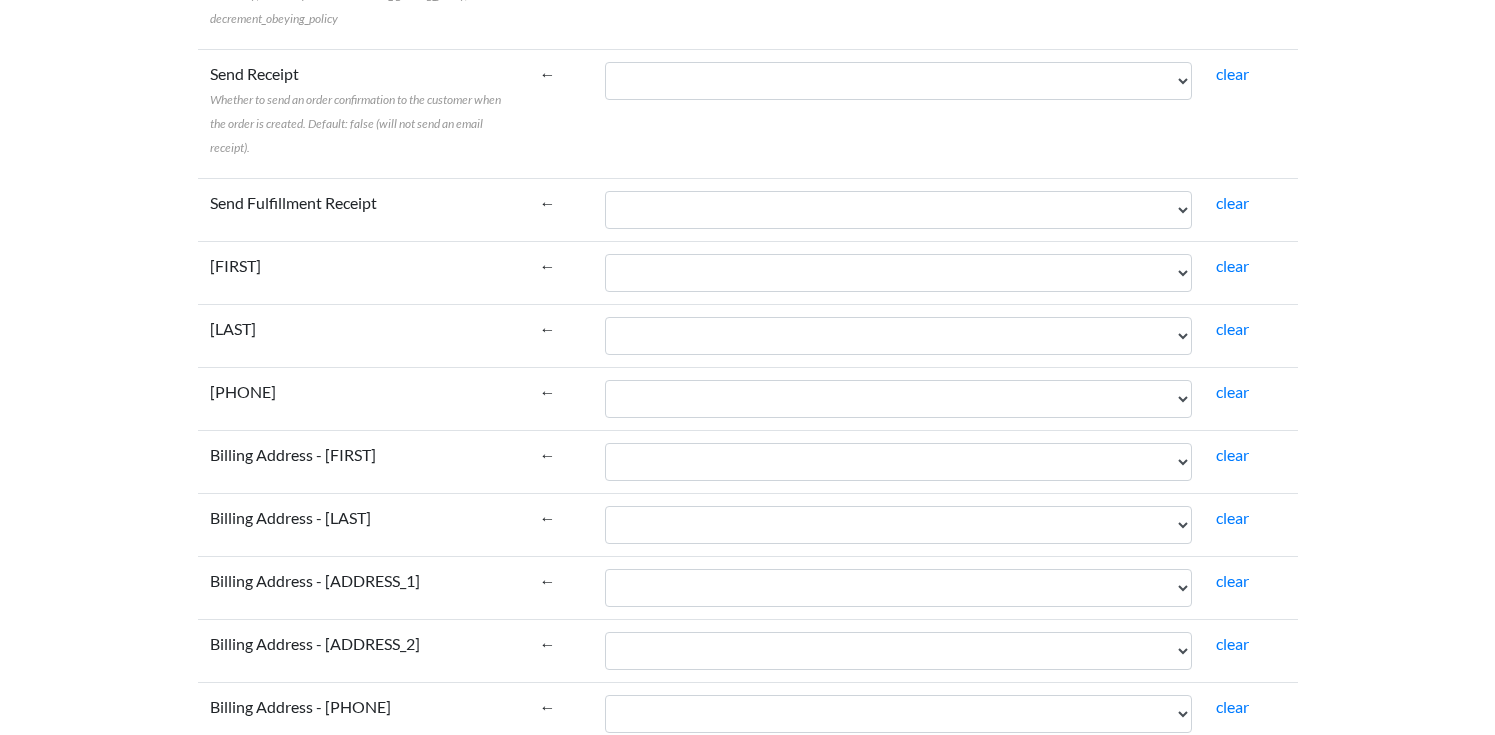 scroll, scrollTop: 2504, scrollLeft: 0, axis: vertical 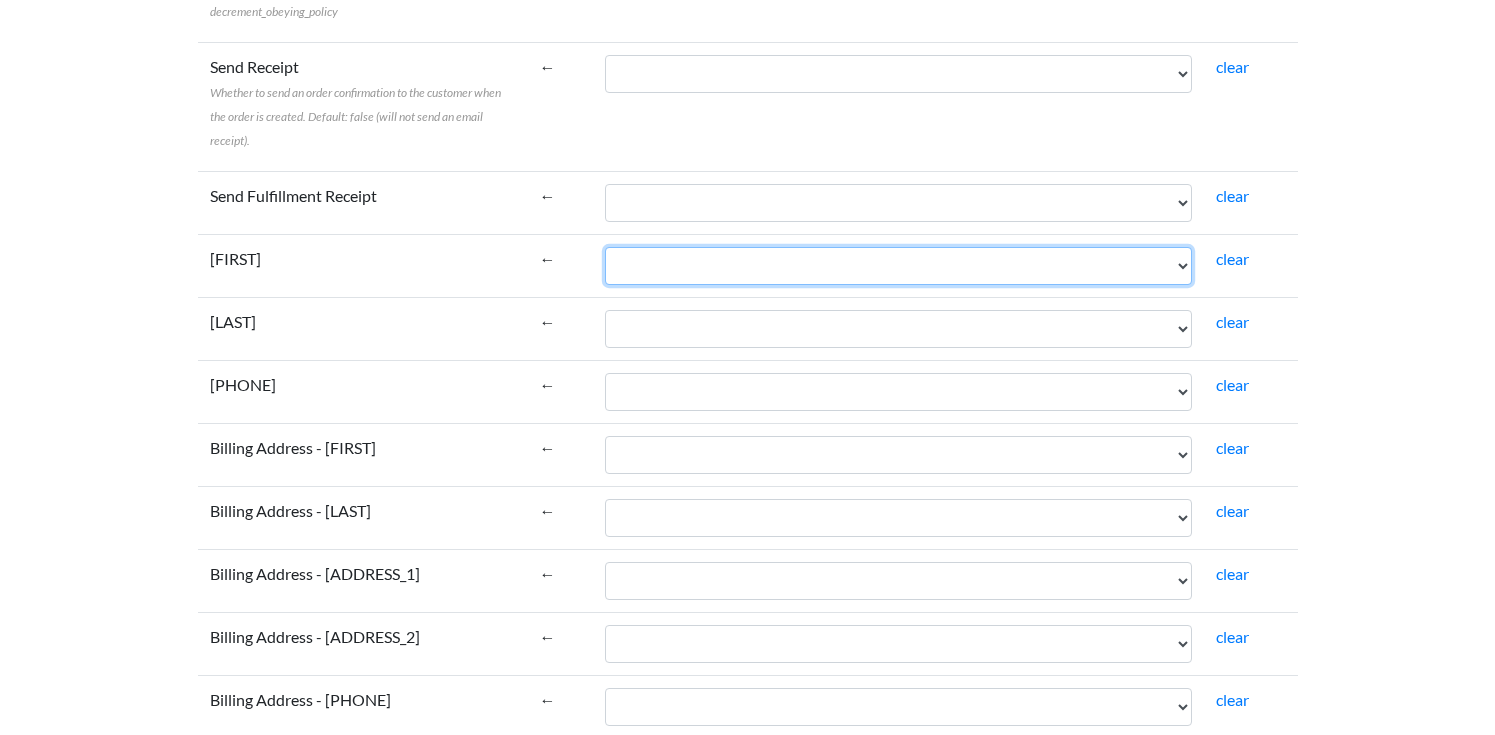 click on "[ORDER_ID]
[ORDER_NUMBER]
[DATE]
[DATE]
[STATUS]
[PRICE]
[PRICE]
[PRICE]
[PRICE]
[PRICE]
[DISCOUNT]
[DISCOUNT]
[DISCOUNT]
[PRICE]
[PRICE]
[ORDER_KEY]
[CURRENCY]
[PAYMENT_METHOD]
[PAYMENT_METHOD_TITLE]
[TRANSACTION_ID]
[IP_ADDRESS]
[USER_AGENT]
[SHIPPING_METHOD]
[CUSTOMER_ID]
[USER]
[EMAIL]
[FIRST]
[LAST]
[COMPANY]
[EMAIL]
[PHONE]
[ADDRESS_1]
[ADDRESS_2]
[POSTCODE]
[CITY]
[STATE]
[COUNTRY]
[FIRST]
[LAST]
[COMPANY]
[PHONE]
[ADDRESS_1]
[ADDRESS_2]
[POSTCODE]
[CITY]
[STATE]
[COUNTRY]
[CUSTOMER_NOTE]
[IMPORT_KEY]
[TAX_ITEMS]
[SHIPPING_ITEMS]
[FEE_ITEMS]
[COUPON_ITEMS]
[REFUND_ITEMS]
[ORDER_NOTES]
[DOWNLOAD_PERMISSIONS]
[DEVICE_TYPE]
[UTM_SOURCE]
[SESSION_START_TIME]
[SESSION_PAGES]
[SESSION_COUNT]" at bounding box center [898, 266] 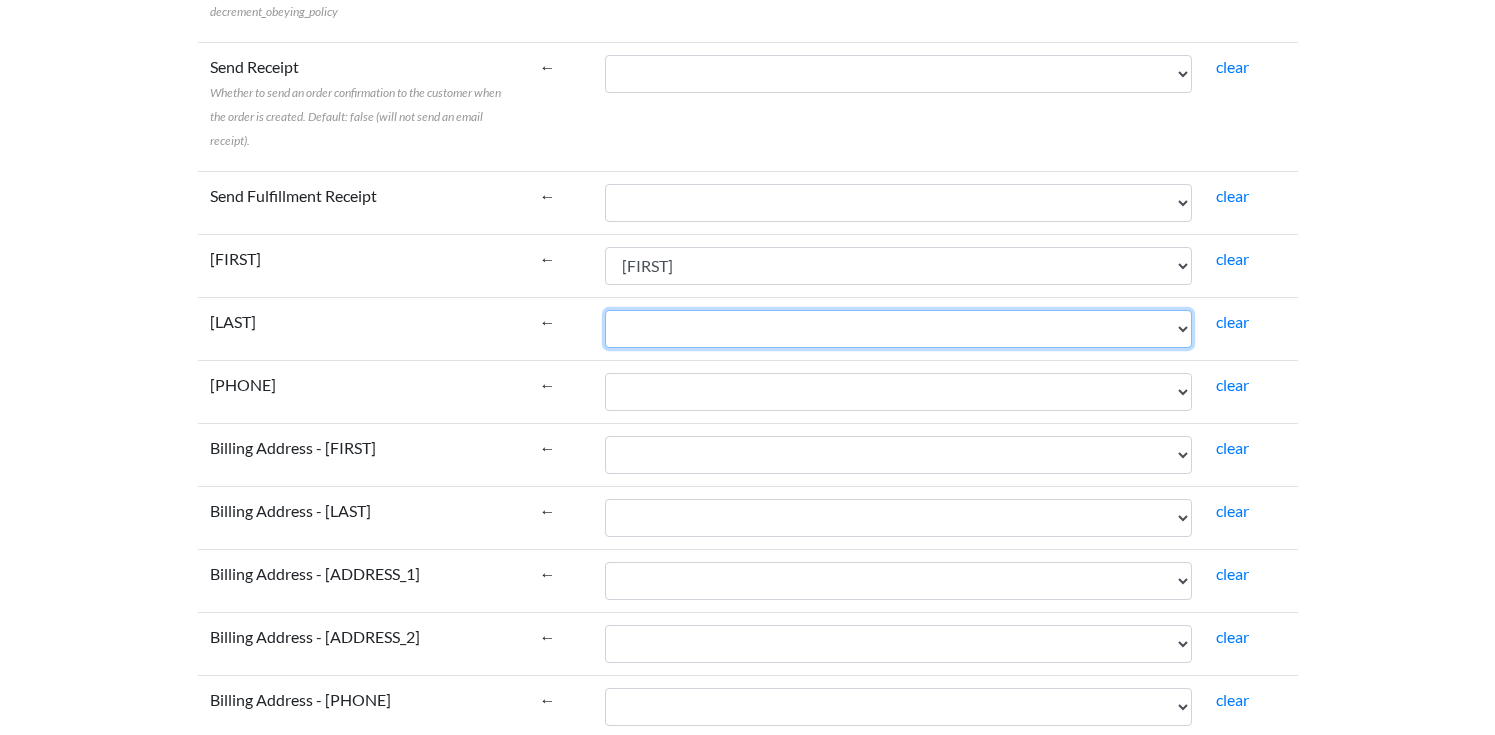click on "[ORDER_ID]
[ORDER_NUMBER]
[DATE]
[DATE]
[STATUS]
[PRICE]
[PRICE]
[PRICE]
[PRICE]
[PRICE]
[DISCOUNT]
[DISCOUNT]
[DISCOUNT]
[PRICE]
[PRICE]
[ORDER_KEY]
[CURRENCY]
[PAYMENT_METHOD]
[PAYMENT_METHOD_TITLE]
[TRANSACTION_ID]
[IP_ADDRESS]
[USER_AGENT]
[SHIPPING_METHOD]
[CUSTOMER_ID]
[USER]
[EMAIL]
[FIRST]
[LAST]
[COMPANY]
[EMAIL]
[PHONE]
[ADDRESS_1]
[ADDRESS_2]
[POSTCODE]
[CITY]
[STATE]
[COUNTRY]
[FIRST]
[LAST]
[COMPANY]
[PHONE]
[ADDRESS_1]
[ADDRESS_2]
[POSTCODE]
[CITY]
[STATE]
[COUNTRY]
[CUSTOMER_NOTE]
[IMPORT_KEY]
[TAX_ITEMS]
[SHIPPING_ITEMS]
[FEE_ITEMS]
[COUPON_ITEMS]
[REFUND_ITEMS]
[ORDER_NOTES]
[DOWNLOAD_PERMISSIONS]
[DEVICE_TYPE]
[UTM_SOURCE]
[SESSION_START_TIME]
[SESSION_PAGES]
[SESSION_COUNT]" at bounding box center (898, 329) 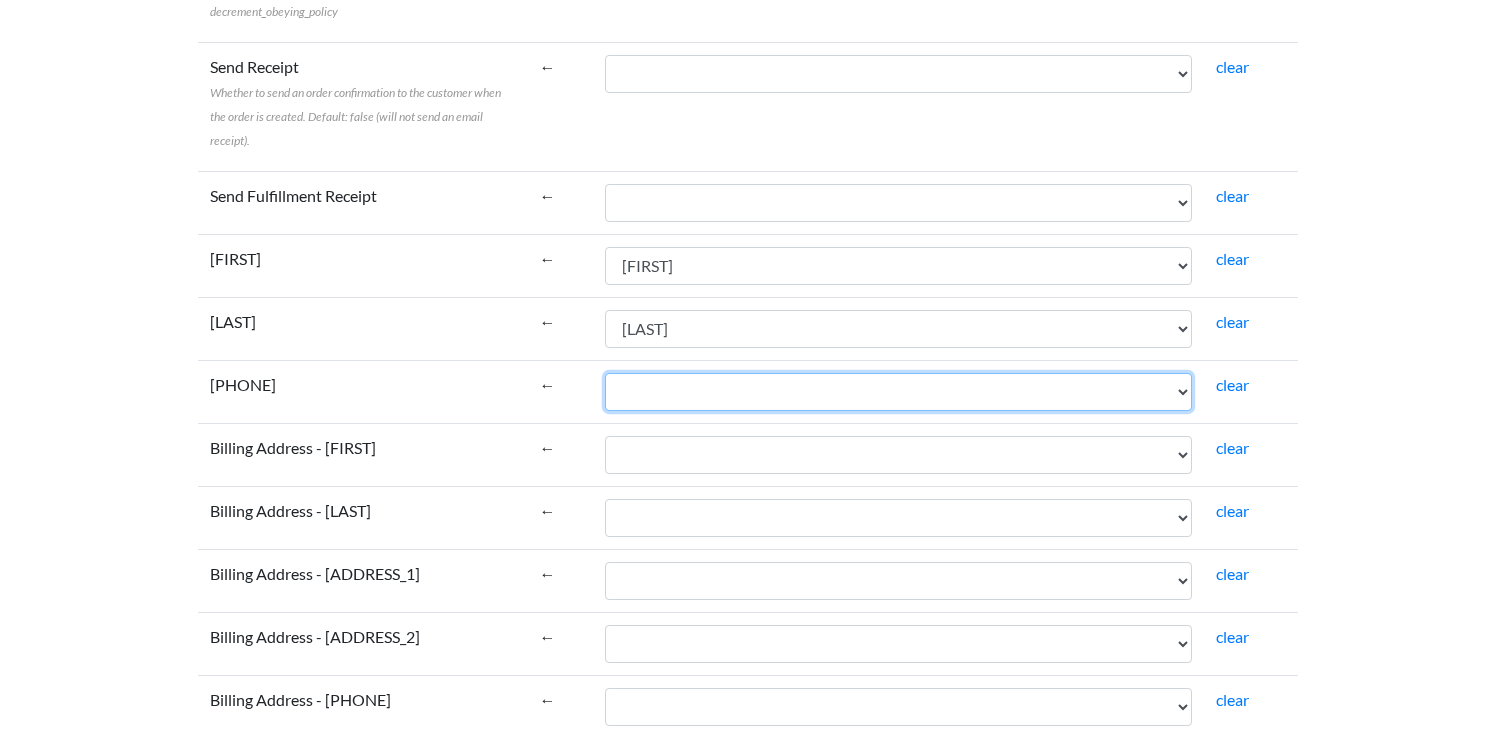 click on "[ORDER_ID]
[ORDER_NUMBER]
[DATE]
[DATE]
[STATUS]
[PRICE]
[PRICE]
[PRICE]
[PRICE]
[PRICE]
[DISCOUNT]
[DISCOUNT]
[DISCOUNT]
[PRICE]
[PRICE]
[ORDER_KEY]
[CURRENCY]
[PAYMENT_METHOD]
[PAYMENT_METHOD_TITLE]
[TRANSACTION_ID]
[IP_ADDRESS]
[USER_AGENT]
[SHIPPING_METHOD]
[CUSTOMER_ID]
[USER]
[EMAIL]
[FIRST]
[LAST]
[COMPANY]
[EMAIL]
[PHONE]
[ADDRESS_1]
[ADDRESS_2]
[POSTCODE]
[CITY]
[STATE]
[COUNTRY]
[FIRST]
[LAST]
[COMPANY]
[PHONE]
[ADDRESS_1]
[ADDRESS_2]
[POSTCODE]
[CITY]
[STATE]
[COUNTRY]
[CUSTOMER_NOTE]
[IMPORT_KEY]
[TAX_ITEMS]
[SHIPPING_ITEMS]
[FEE_ITEMS]
[COUPON_ITEMS]
[REFUND_ITEMS]
[ORDER_NOTES]
[DOWNLOAD_PERMISSIONS]
[DEVICE_TYPE]
[UTM_SOURCE]
[SESSION_START_TIME]
[SESSION_PAGES]
[SESSION_COUNT]" at bounding box center (898, 392) 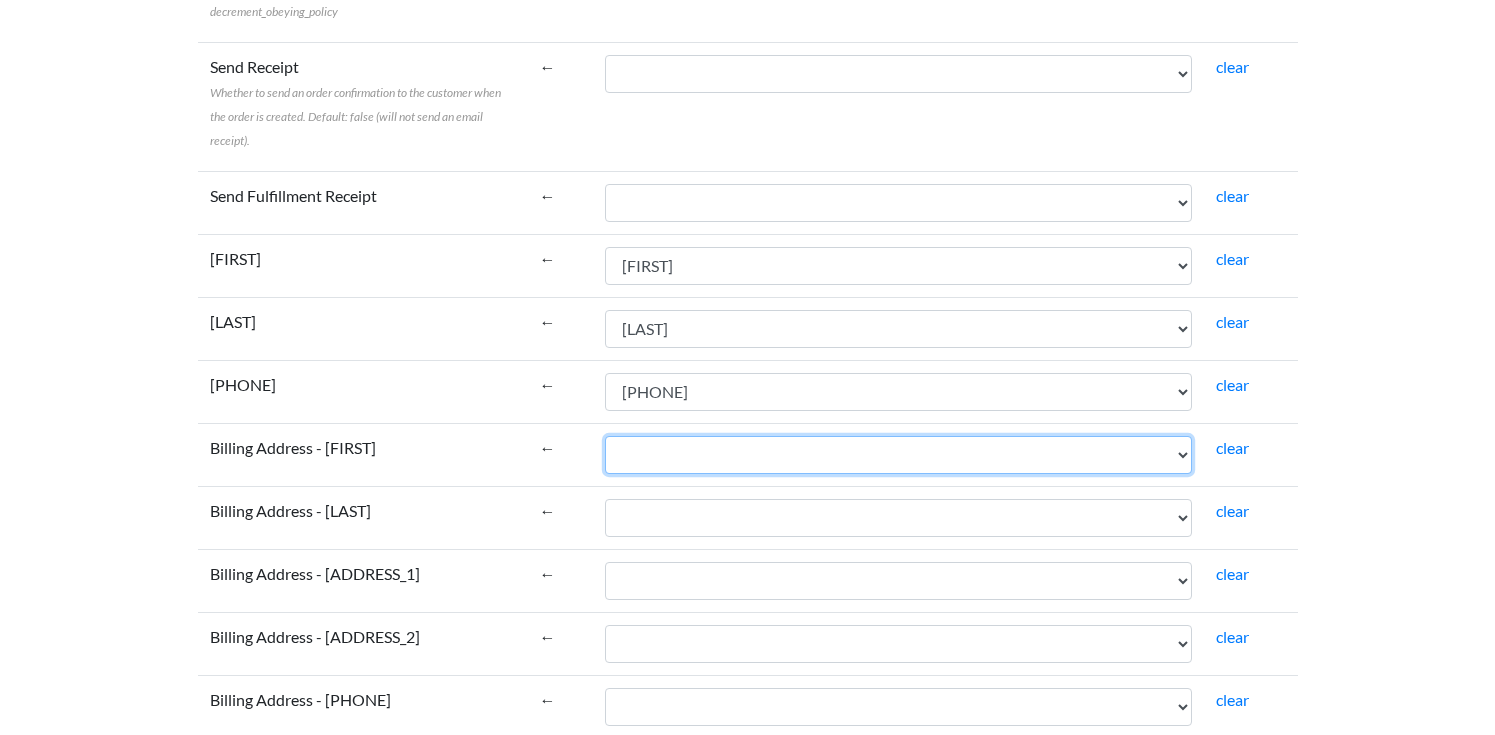 click on "[ORDER_ID]
[ORDER_NUMBER]
[DATE]
[DATE]
[STATUS]
[PRICE]
[PRICE]
[PRICE]
[PRICE]
[PRICE]
[DISCOUNT]
[DISCOUNT]
[DISCOUNT]
[PRICE]
[PRICE]
[ORDER_KEY]
[CURRENCY]
[PAYMENT_METHOD]
[PAYMENT_METHOD_TITLE]
[TRANSACTION_ID]
[IP_ADDRESS]
[USER_AGENT]
[SHIPPING_METHOD]
[CUSTOMER_ID]
[USER]
[EMAIL]
[FIRST]
[LAST]
[COMPANY]
[EMAIL]
[PHONE]
[ADDRESS_1]
[ADDRESS_2]
[POSTCODE]
[CITY]
[STATE]
[COUNTRY]
[FIRST]
[LAST]
[COMPANY]
[PHONE]
[ADDRESS_1]
[ADDRESS_2]
[POSTCODE]
[CITY]
[STATE]
[COUNTRY]
[CUSTOMER_NOTE]
[IMPORT_KEY]
[TAX_ITEMS]
[SHIPPING_ITEMS]
[FEE_ITEMS]
[COUPON_ITEMS]
[REFUND_ITEMS]
[ORDER_NOTES]
[DOWNLOAD_PERMISSIONS]
[DEVICE_TYPE]
[UTM_SOURCE]
[SESSION_START_TIME]
[SESSION_PAGES]
[SESSION_COUNT]" at bounding box center [898, 455] 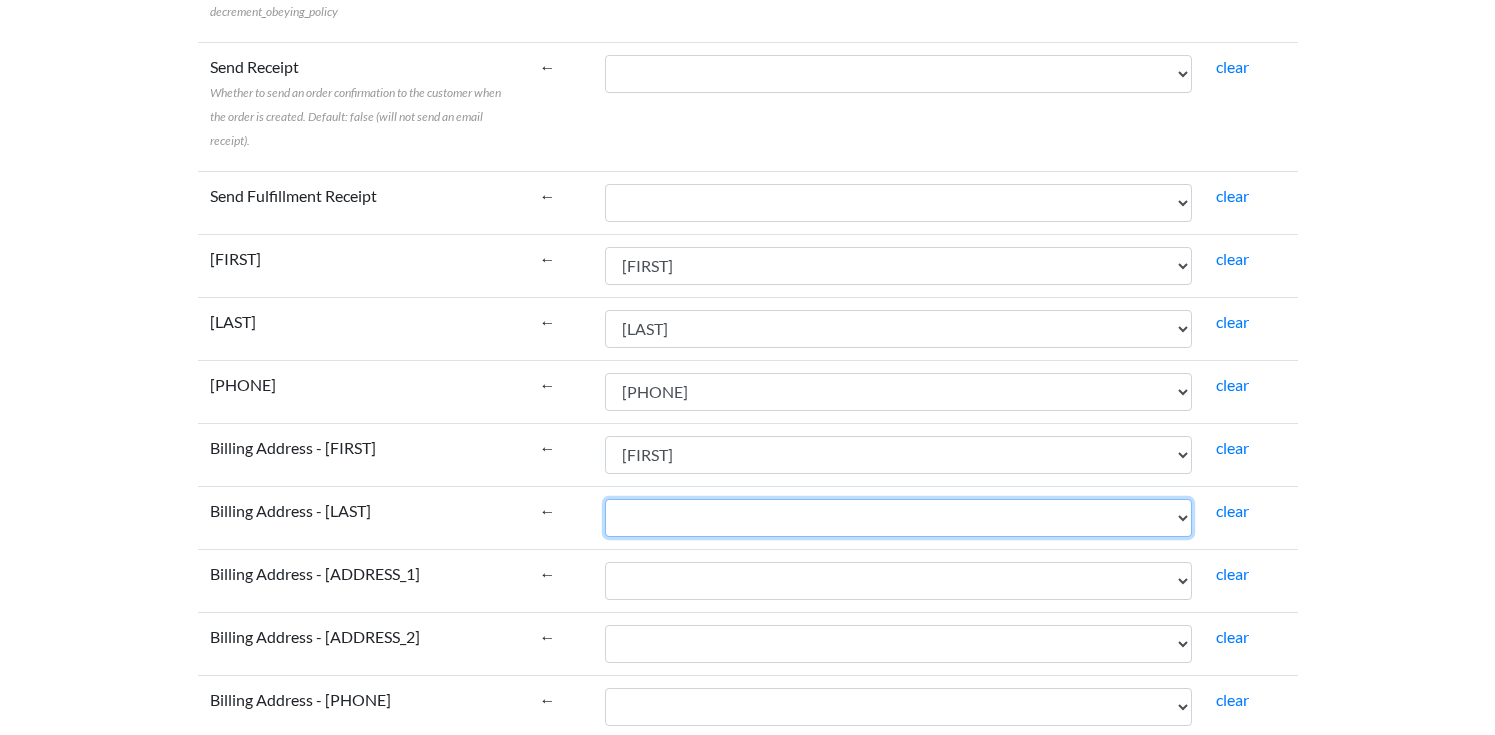 click on "[ORDER_ID]
[ORDER_NUMBER]
[DATE]
[DATE]
[STATUS]
[PRICE]
[PRICE]
[PRICE]
[PRICE]
[PRICE]
[DISCOUNT]
[DISCOUNT]
[DISCOUNT]
[PRICE]
[PRICE]
[ORDER_KEY]
[CURRENCY]
[PAYMENT_METHOD]
[PAYMENT_METHOD_TITLE]
[TRANSACTION_ID]
[IP_ADDRESS]
[USER_AGENT]
[SHIPPING_METHOD]
[CUSTOMER_ID]
[USER]
[EMAIL]
[FIRST]
[LAST]
[COMPANY]
[EMAIL]
[PHONE]
[ADDRESS_1]
[ADDRESS_2]
[POSTCODE]
[CITY]
[STATE]
[COUNTRY]
[FIRST]
[LAST]
[COMPANY]
[PHONE]
[ADDRESS_1]
[ADDRESS_2]
[POSTCODE]
[CITY]
[STATE]
[COUNTRY]
[CUSTOMER_NOTE]
[IMPORT_KEY]
[TAX_ITEMS]
[SHIPPING_ITEMS]
[FEE_ITEMS]
[COUPON_ITEMS]
[REFUND_ITEMS]
[ORDER_NOTES]
[DOWNLOAD_PERMISSIONS]
[DEVICE_TYPE]
[UTM_SOURCE]
[SESSION_START_TIME]
[SESSION_PAGES]
[SESSION_COUNT]" at bounding box center [898, 518] 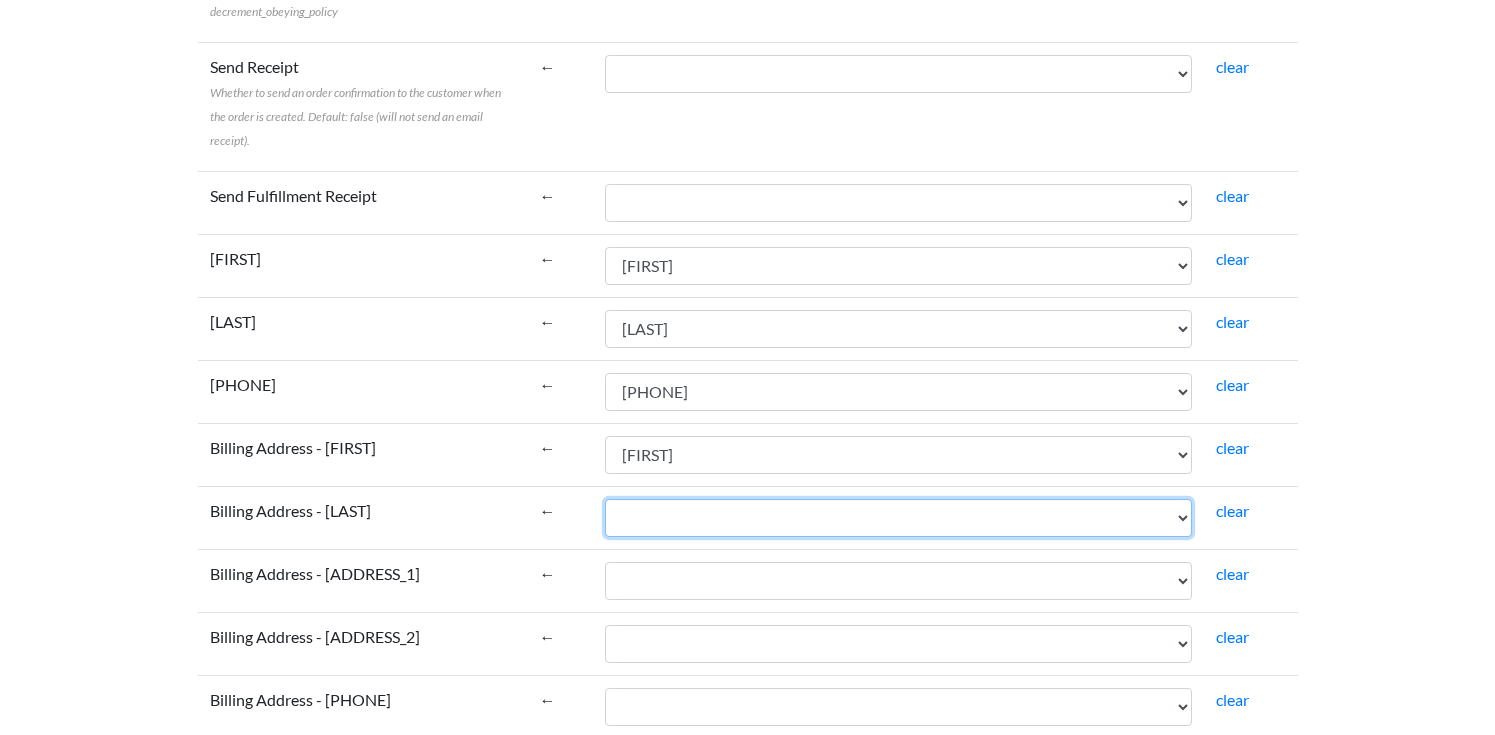 select on "cr_738720" 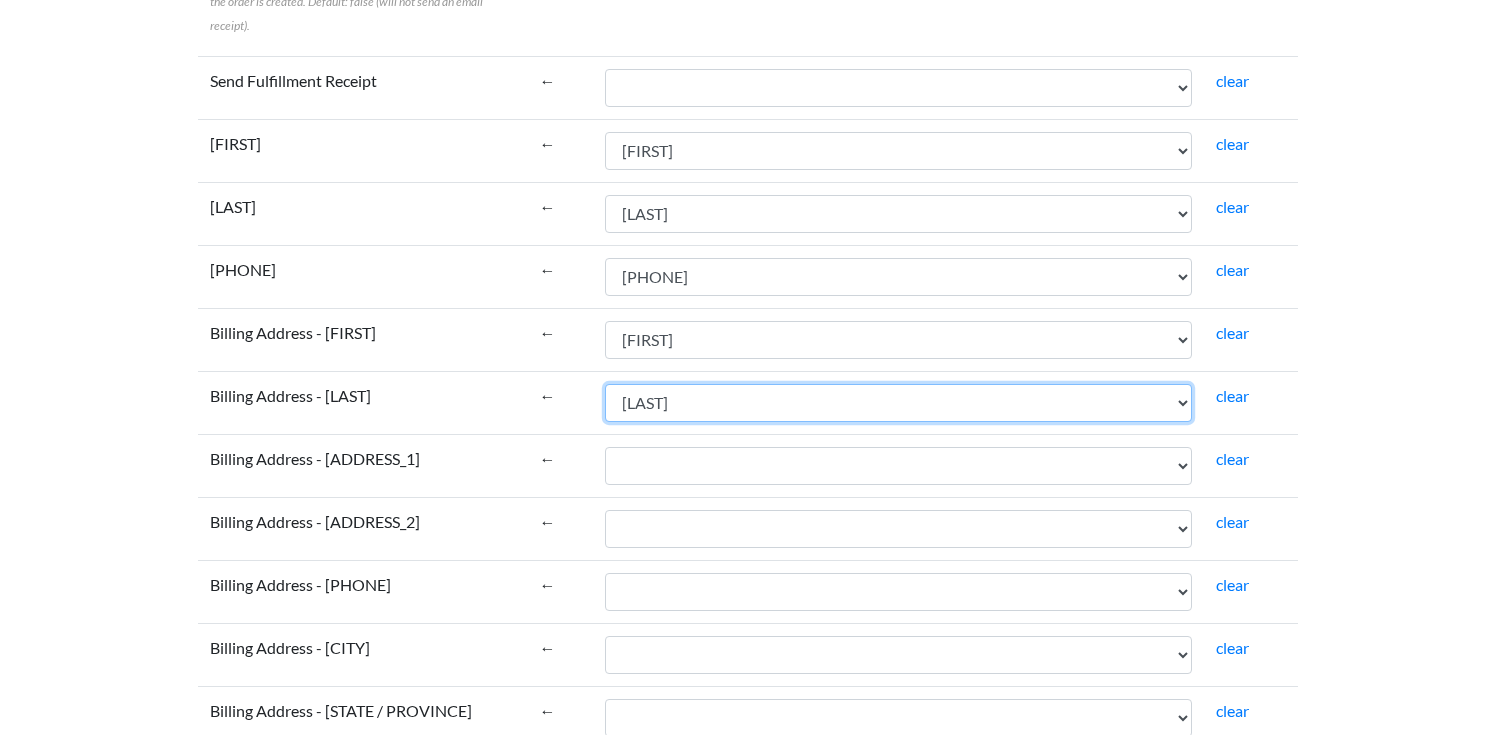 scroll, scrollTop: 2628, scrollLeft: 0, axis: vertical 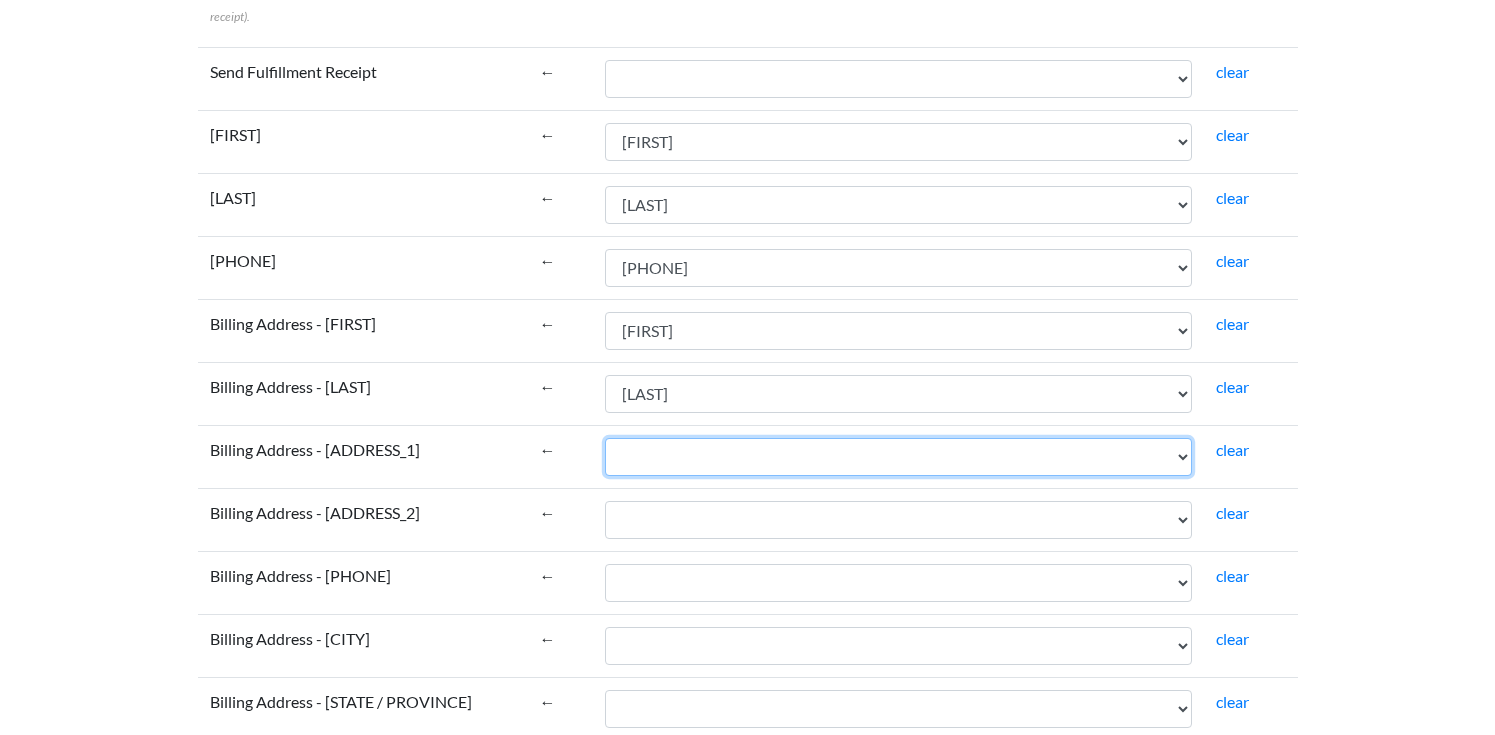 click on "[ORDER_ID]
[ORDER_NUMBER]
[DATE]
[DATE]
[STATUS]
[PRICE]
[PRICE]
[PRICE]
[PRICE]
[PRICE]
[DISCOUNT]
[DISCOUNT]
[DISCOUNT]
[PRICE]
[PRICE]
[ORDER_KEY]
[CURRENCY]
[PAYMENT_METHOD]
[PAYMENT_METHOD_TITLE]
[TRANSACTION_ID]
[IP_ADDRESS]
[USER_AGENT]
[SHIPPING_METHOD]
[CUSTOMER_ID]
[USER]
[EMAIL]
[FIRST]
[LAST]
[COMPANY]
[EMAIL]
[PHONE]
[ADDRESS_1]
[ADDRESS_2]
[POSTCODE]
[CITY]
[STATE]
[COUNTRY]
[FIRST]
[LAST]
[COMPANY]
[PHONE]
[ADDRESS_1]
[ADDRESS_2]
[POSTCODE]
[CITY]
[STATE]
[COUNTRY]
[CUSTOMER_NOTE]
[IMPORT_KEY]
[TAX_ITEMS]
[SHIPPING_ITEMS]
[FEE_ITEMS]
[COUPON_ITEMS]
[REFUND_ITEMS]
[ORDER_NOTES]
[DOWNLOAD_PERMISSIONS]
[DEVICE_TYPE]
[UTM_SOURCE]
[SESSION_START_TIME]
[SESSION_PAGES]
[SESSION_COUNT]" at bounding box center [898, 457] 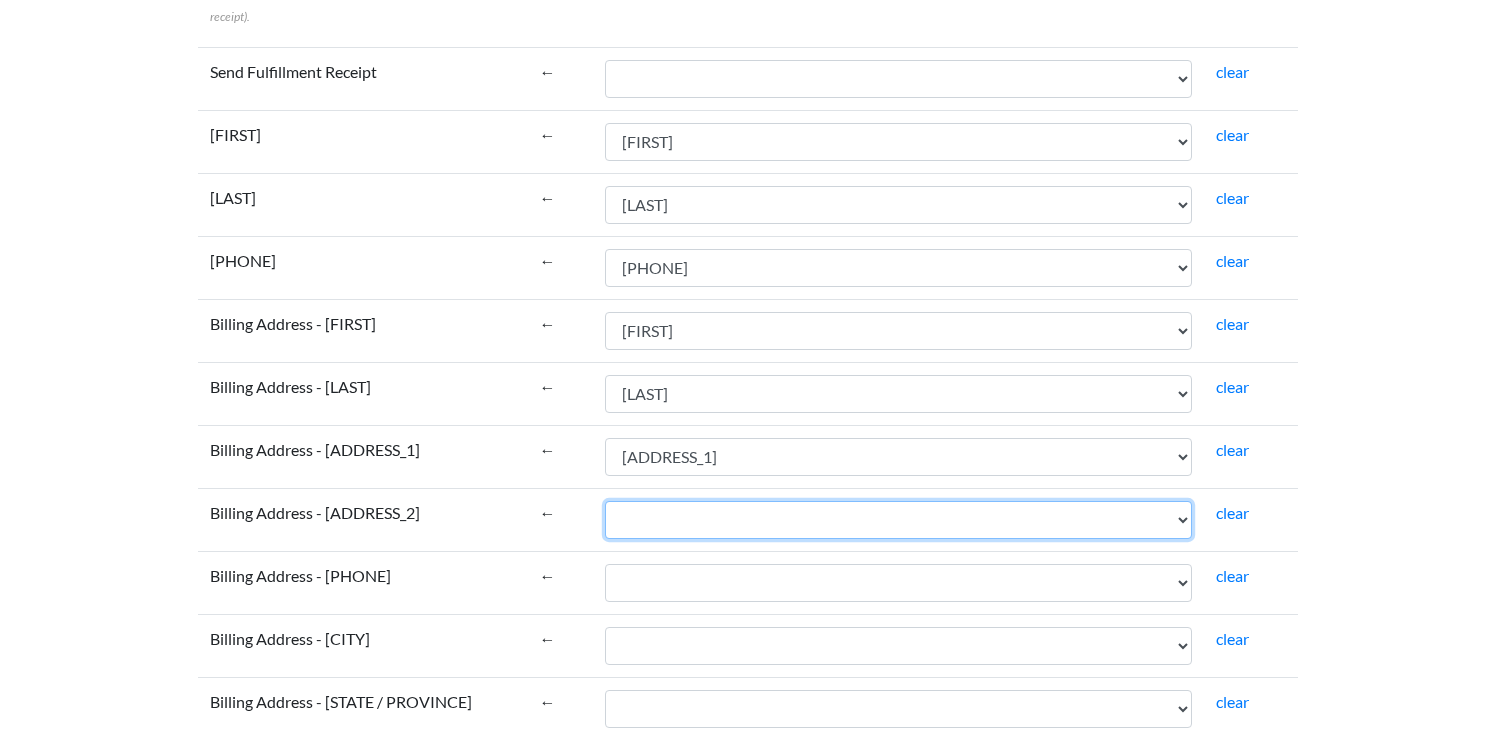 click on "[ORDER_ID]
[ORDER_NUMBER]
[DATE]
[DATE]
[STATUS]
[PRICE]
[PRICE]
[PRICE]
[PRICE]
[PRICE]
[DISCOUNT]
[DISCOUNT]
[DISCOUNT]
[PRICE]
[PRICE]
[ORDER_KEY]
[CURRENCY]
[PAYMENT_METHOD]
[PAYMENT_METHOD_TITLE]
[TRANSACTION_ID]
[IP_ADDRESS]
[USER_AGENT]
[SHIPPING_METHOD]
[CUSTOMER_ID]
[USER]
[EMAIL]
[FIRST]
[LAST]
[COMPANY]
[EMAIL]
[PHONE]
[ADDRESS_1]
[ADDRESS_2]
[POSTCODE]
[CITY]
[STATE]
[COUNTRY]
[FIRST]
[LAST]
[COMPANY]
[PHONE]
[ADDRESS_1]
[ADDRESS_2]
[POSTCODE]
[CITY]
[STATE]
[COUNTRY]
[CUSTOMER_NOTE]
[IMPORT_KEY]
[TAX_ITEMS]
[SHIPPING_ITEMS]
[FEE_ITEMS]
[COUPON_ITEMS]
[REFUND_ITEMS]
[ORDER_NOTES]
[DOWNLOAD_PERMISSIONS]
[DEVICE_TYPE]
[UTM_SOURCE]
[SESSION_START_TIME]
[SESSION_PAGES]
[SESSION_COUNT]" at bounding box center (898, 520) 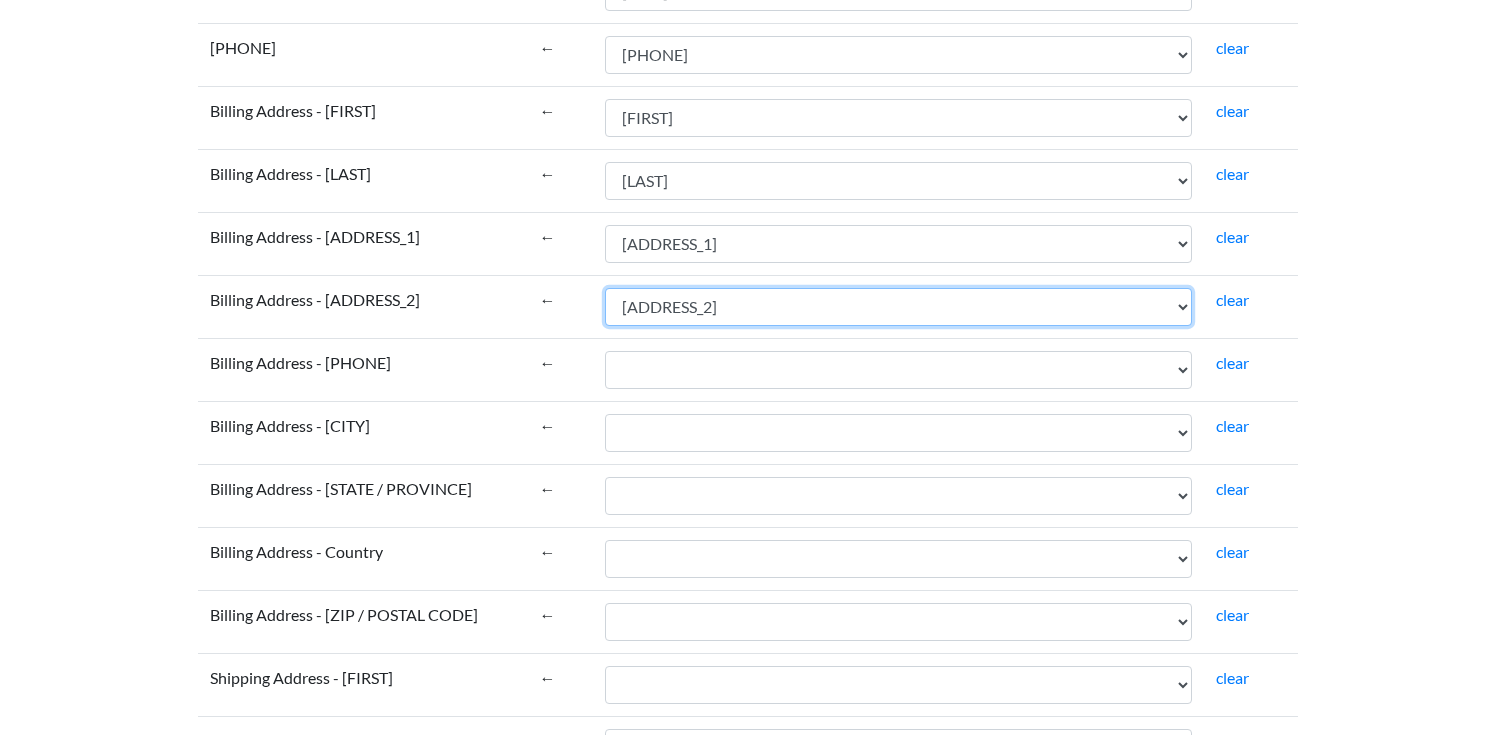 scroll, scrollTop: 2894, scrollLeft: 0, axis: vertical 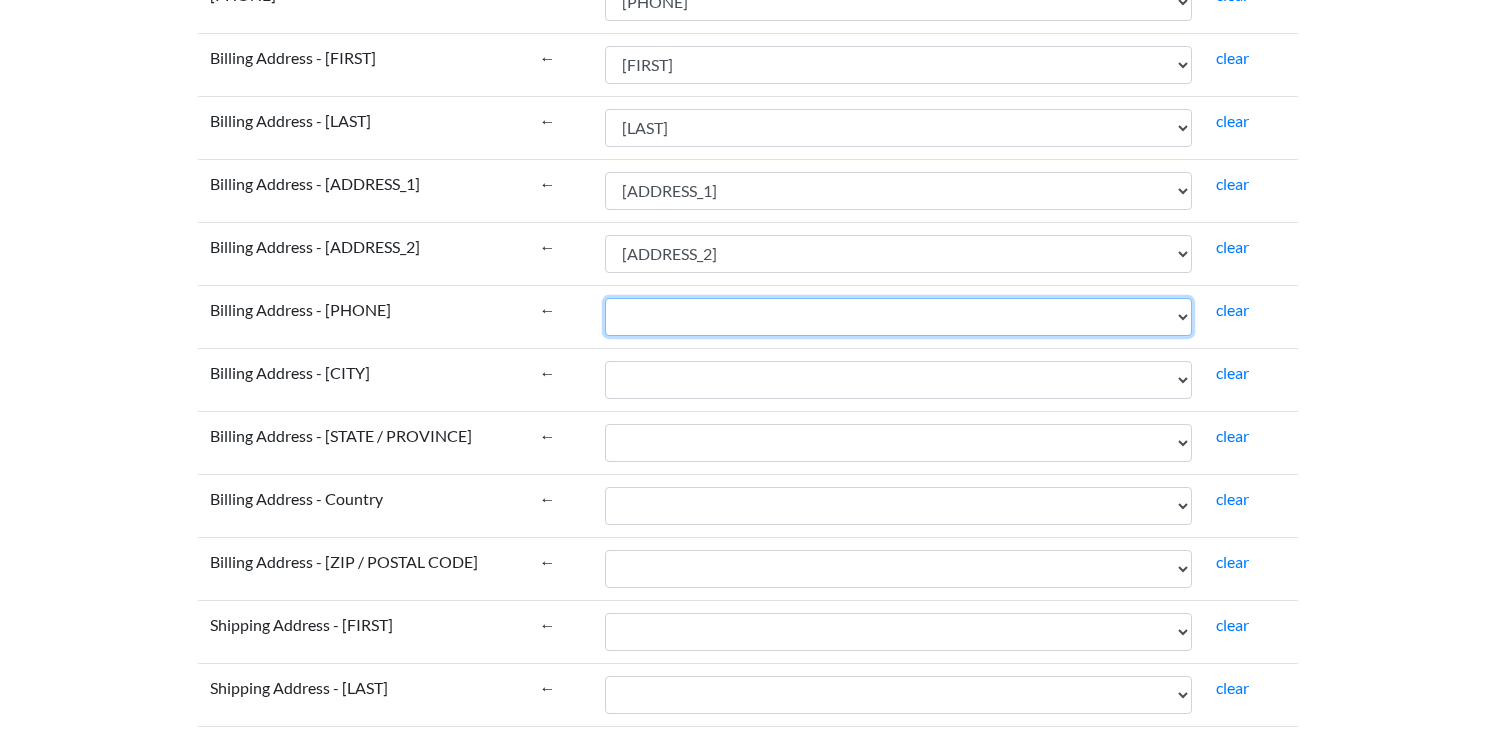 click on "[ORDER_ID]
[ORDER_NUMBER]
[DATE]
[DATE]
[STATUS]
[PRICE]
[PRICE]
[PRICE]
[PRICE]
[PRICE]
[DISCOUNT]
[DISCOUNT]
[DISCOUNT]
[PRICE]
[PRICE]
[ORDER_KEY]
[CURRENCY]
[PAYMENT_METHOD]
[PAYMENT_METHOD_TITLE]
[TRANSACTION_ID]
[IP_ADDRESS]
[USER_AGENT]
[SHIPPING_METHOD]
[CUSTOMER_ID]
[USER]
[EMAIL]
[FIRST]
[LAST]
[COMPANY]
[EMAIL]
[PHONE]
[ADDRESS_1]
[ADDRESS_2]
[POSTCODE]
[CITY]
[STATE]
[COUNTRY]
[FIRST]
[LAST]
[COMPANY]
[PHONE]
[ADDRESS_1]
[ADDRESS_2]
[POSTCODE]
[CITY]
[STATE]
[COUNTRY]
[CUSTOMER_NOTE]
[IMPORT_KEY]
[TAX_ITEMS]
[SHIPPING_ITEMS]
[FEE_ITEMS]
[COUPON_ITEMS]
[REFUND_ITEMS]
[ORDER_NOTES]
[DOWNLOAD_PERMISSIONS]
[DEVICE_TYPE]
[UTM_SOURCE]
[SESSION_START_TIME]
[SESSION_PAGES]
[SESSION_COUNT]" at bounding box center (898, 317) 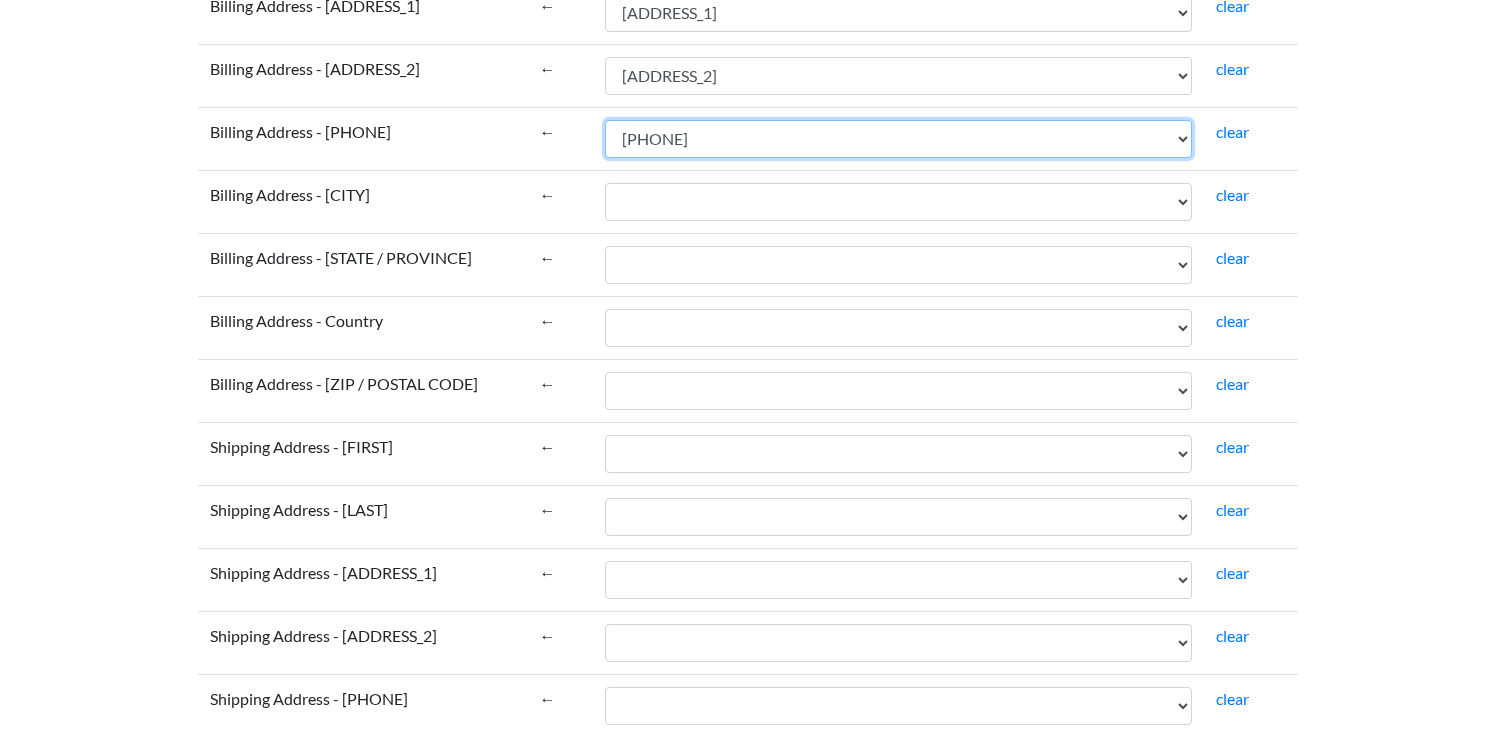 scroll, scrollTop: 3077, scrollLeft: 0, axis: vertical 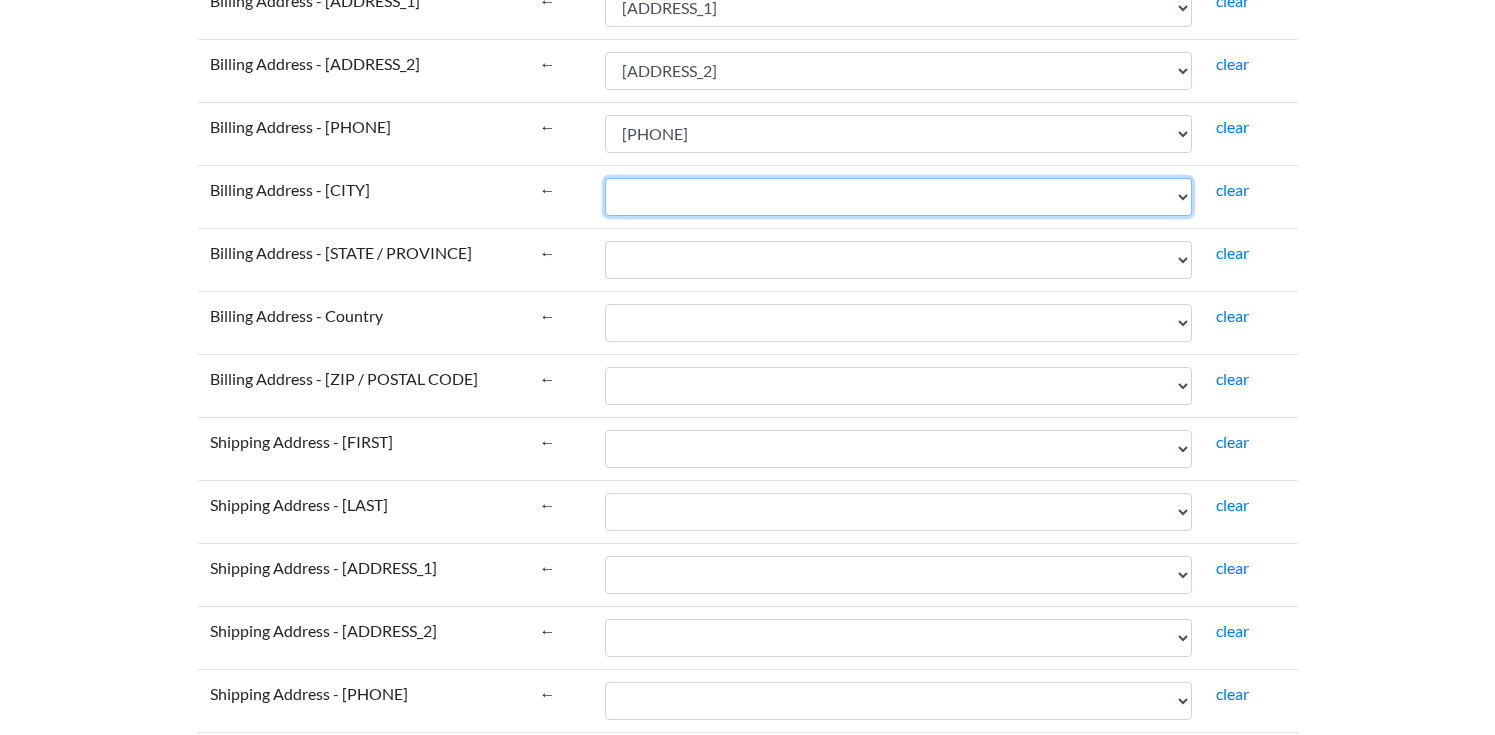click on "[ORDER_ID]
[ORDER_NUMBER]
[DATE]
[DATE]
[STATUS]
[PRICE]
[PRICE]
[PRICE]
[PRICE]
[PRICE]
[DISCOUNT]
[DISCOUNT]
[DISCOUNT]
[PRICE]
[PRICE]
[ORDER_KEY]
[CURRENCY]
[PAYMENT_METHOD]
[PAYMENT_METHOD_TITLE]
[TRANSACTION_ID]
[IP_ADDRESS]
[USER_AGENT]
[SHIPPING_METHOD]
[CUSTOMER_ID]
[USER]
[EMAIL]
[FIRST]
[LAST]
[COMPANY]
[EMAIL]
[PHONE]
[ADDRESS_1]
[ADDRESS_2]
[POSTCODE]
[CITY]
[STATE]
[COUNTRY]
[FIRST]
[LAST]
[COMPANY]
[PHONE]
[ADDRESS_1]
[ADDRESS_2]
[POSTCODE]
[CITY]
[STATE]
[COUNTRY]
[CUSTOMER_NOTE]
[IMPORT_KEY]
[TAX_ITEMS]
[SHIPPING_ITEMS]
[FEE_ITEMS]
[COUPON_ITEMS]
[REFUND_ITEMS]
[ORDER_NOTES]
[DOWNLOAD_PERMISSIONS]
[DEVICE_TYPE]
[UTM_SOURCE]
[SESSION_START_TIME]
[SESSION_PAGES]
[SESSION_COUNT]" at bounding box center [898, 197] 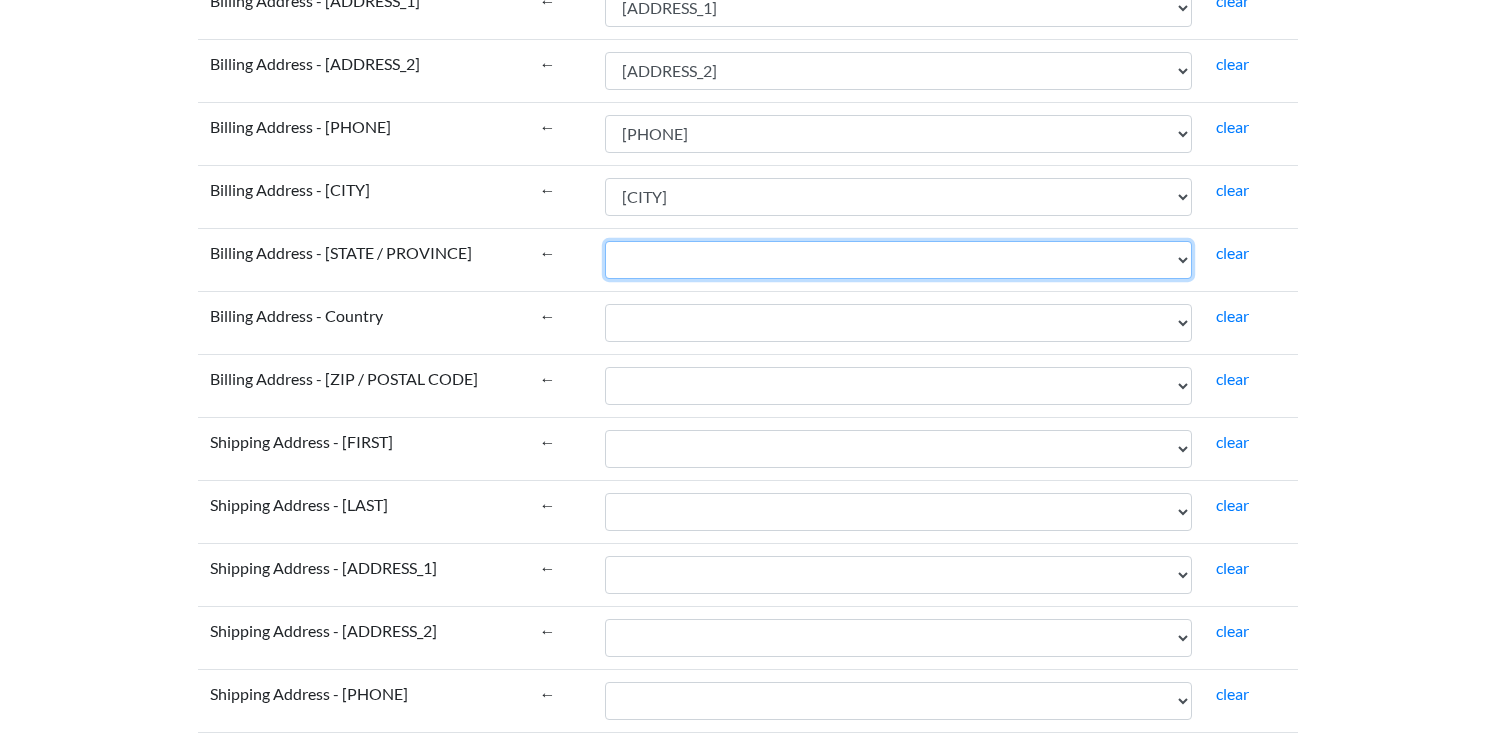 click on "[ORDER_ID]
[ORDER_NUMBER]
[DATE]
[DATE]
[STATUS]
[PRICE]
[PRICE]
[PRICE]
[PRICE]
[PRICE]
[DISCOUNT]
[DISCOUNT]
[DISCOUNT]
[PRICE]
[PRICE]
[ORDER_KEY]
[CURRENCY]
[PAYMENT_METHOD]
[PAYMENT_METHOD_TITLE]
[TRANSACTION_ID]
[IP_ADDRESS]
[USER_AGENT]
[SHIPPING_METHOD]
[CUSTOMER_ID]
[USER]
[EMAIL]
[FIRST]
[LAST]
[COMPANY]
[EMAIL]
[PHONE]
[ADDRESS_1]
[ADDRESS_2]
[POSTCODE]
[CITY]
[STATE]
[COUNTRY]
[FIRST]
[LAST]
[COMPANY]
[PHONE]
[ADDRESS_1]
[ADDRESS_2]
[POSTCODE]
[CITY]
[STATE]
[COUNTRY]
[CUSTOMER_NOTE]
[IMPORT_KEY]
[TAX_ITEMS]
[SHIPPING_ITEMS]
[FEE_ITEMS]
[COUPON_ITEMS]
[REFUND_ITEMS]
[ORDER_NOTES]
[DOWNLOAD_PERMISSIONS]
[DEVICE_TYPE]
[UTM_SOURCE]
[SESSION_START_TIME]
[SESSION_PAGES]
[SESSION_COUNT]" at bounding box center (898, 260) 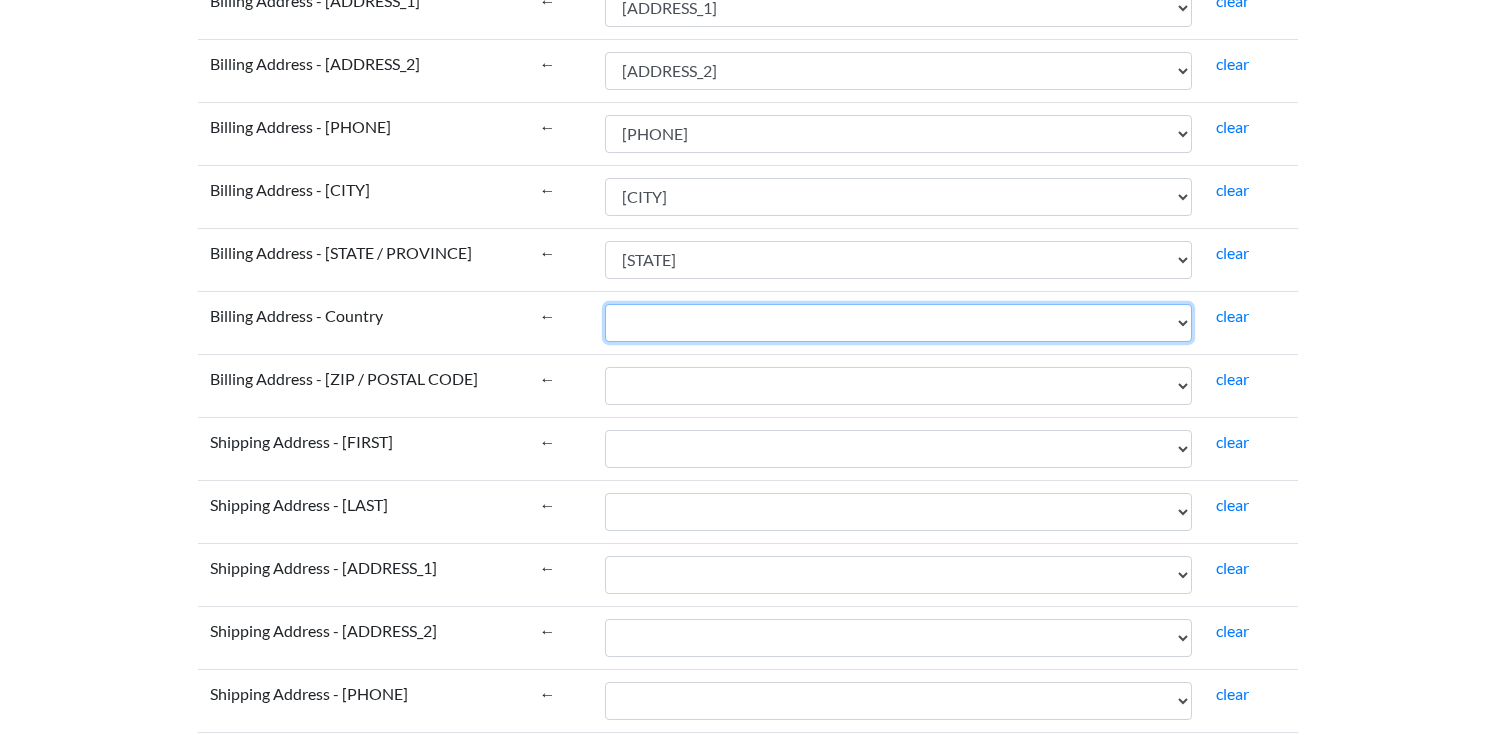 click on "[ORDER_ID]
[ORDER_NUMBER]
[DATE]
[DATE]
[STATUS]
[PRICE]
[PRICE]
[PRICE]
[PRICE]
[PRICE]
[DISCOUNT]
[DISCOUNT]
[DISCOUNT]
[PRICE]
[PRICE]
[ORDER_KEY]
[CURRENCY]
[PAYMENT_METHOD]
[PAYMENT_METHOD_TITLE]
[TRANSACTION_ID]
[IP_ADDRESS]
[USER_AGENT]
[SHIPPING_METHOD]
[CUSTOMER_ID]
[USER]
[EMAIL]
[FIRST]
[LAST]
[COMPANY]
[EMAIL]
[PHONE]
[ADDRESS_1]
[ADDRESS_2]
[POSTCODE]
[CITY]
[STATE]
[COUNTRY]
[FIRST]
[LAST]
[COMPANY]
[PHONE]
[ADDRESS_1]
[ADDRESS_2]
[POSTCODE]
[CITY]
[STATE]
[COUNTRY]
[CUSTOMER_NOTE]
[IMPORT_KEY]
[TAX_ITEMS]
[SHIPPING_ITEMS]
[FEE_ITEMS]
[COUPON_ITEMS]
[REFUND_ITEMS]
[ORDER_NOTES]
[DOWNLOAD_PERMISSIONS]
[DEVICE_TYPE]
[UTM_SOURCE]
[SESSION_START_TIME]
[SESSION_PAGES]
[SESSION_COUNT]" at bounding box center (898, 323) 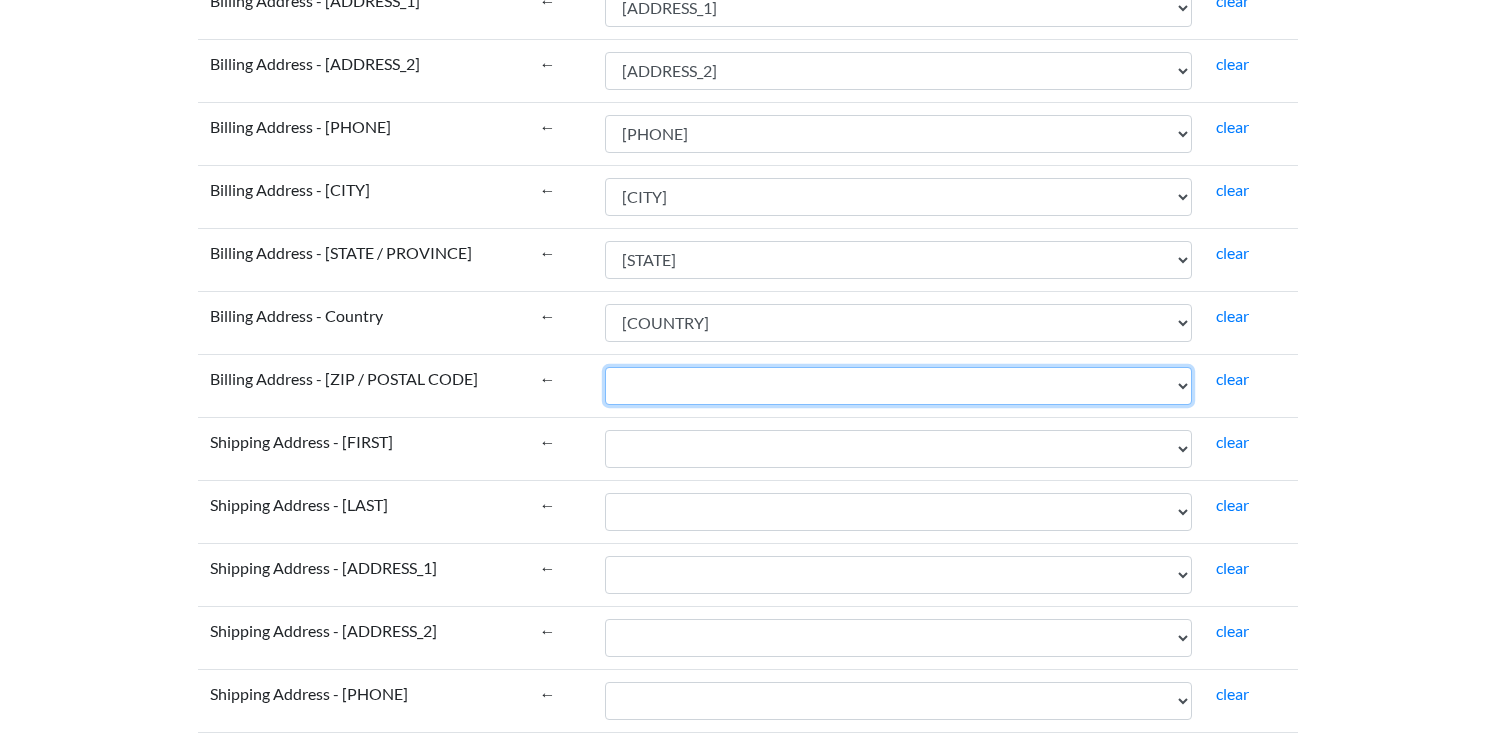 click on "[ORDER_ID]
[ORDER_NUMBER]
[DATE]
[DATE]
[STATUS]
[PRICE]
[PRICE]
[PRICE]
[PRICE]
[PRICE]
[DISCOUNT]
[DISCOUNT]
[DISCOUNT]
[PRICE]
[PRICE]
[ORDER_KEY]
[CURRENCY]
[PAYMENT_METHOD]
[PAYMENT_METHOD_TITLE]
[TRANSACTION_ID]
[IP_ADDRESS]
[USER_AGENT]
[SHIPPING_METHOD]
[CUSTOMER_ID]
[USER]
[EMAIL]
[FIRST]
[LAST]
[COMPANY]
[EMAIL]
[PHONE]
[ADDRESS_1]
[ADDRESS_2]
[POSTCODE]
[CITY]
[STATE]
[COUNTRY]
[FIRST]
[LAST]
[COMPANY]
[PHONE]
[ADDRESS_1]
[ADDRESS_2]
[POSTCODE]
[CITY]
[STATE]
[COUNTRY]
[CUSTOMER_NOTE]
[IMPORT_KEY]
[TAX_ITEMS]
[SHIPPING_ITEMS]
[FEE_ITEMS]
[COUPON_ITEMS]
[REFUND_ITEMS]
[ORDER_NOTES]
[DOWNLOAD_PERMISSIONS]
[DEVICE_TYPE]
[UTM_SOURCE]
[SESSION_START_TIME]
[SESSION_PAGES]
[SESSION_COUNT]" at bounding box center [898, 386] 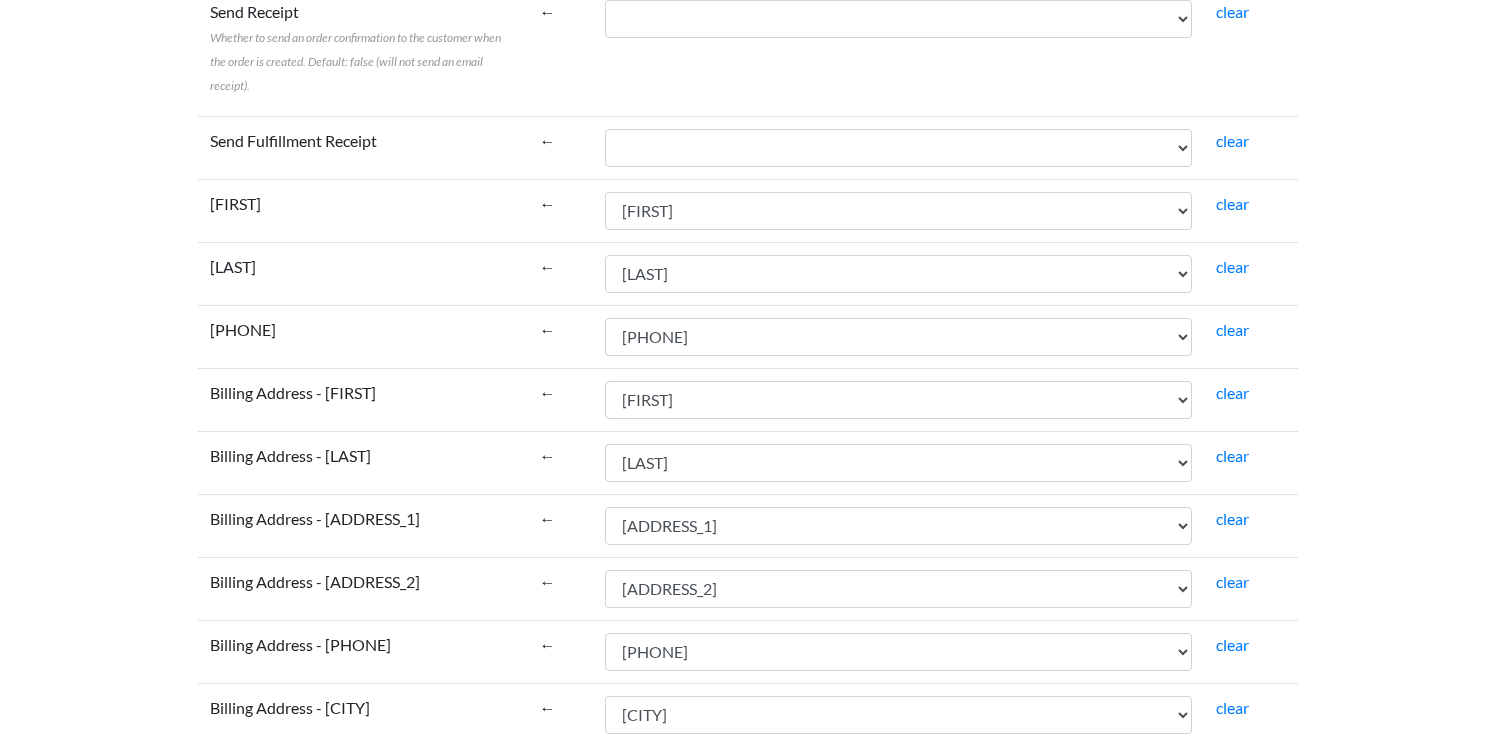 scroll, scrollTop: 2560, scrollLeft: 0, axis: vertical 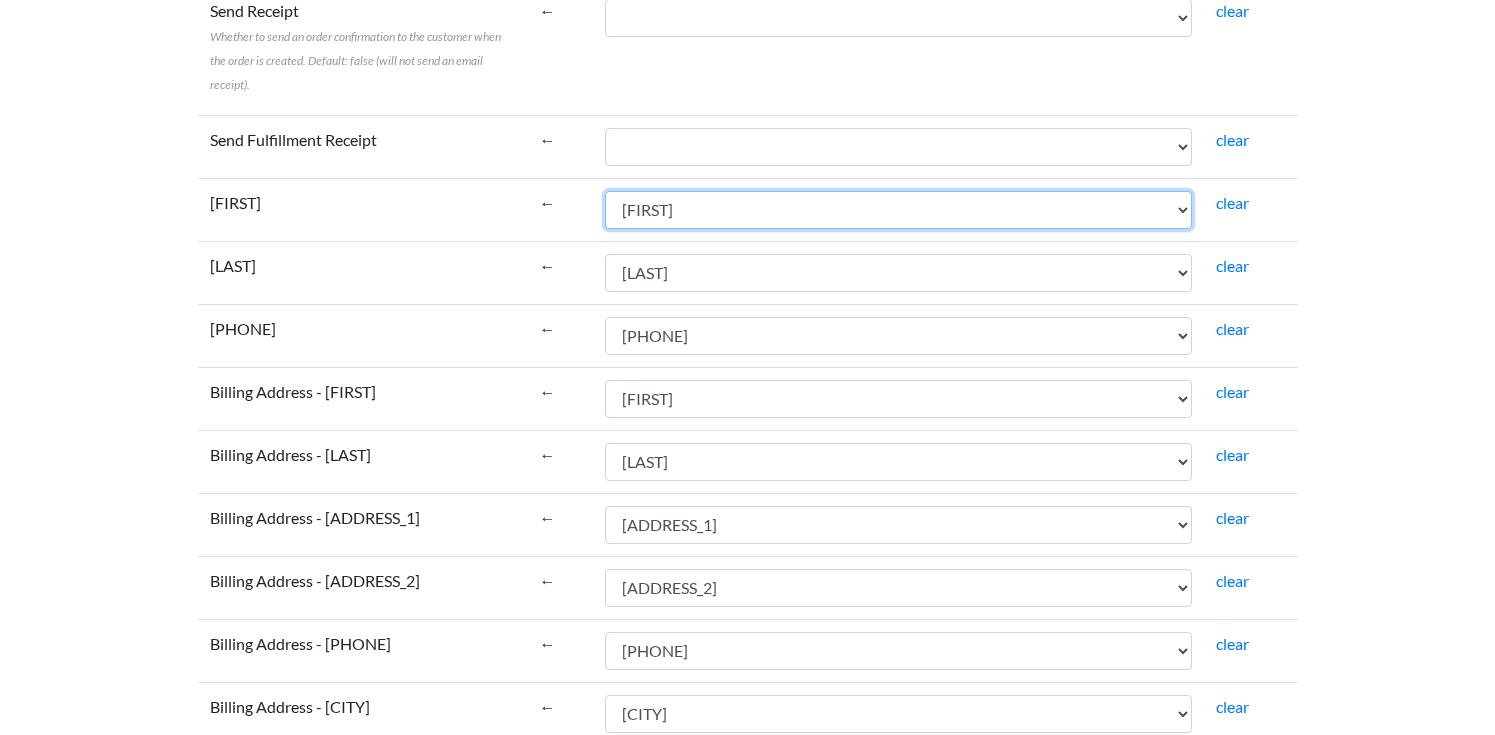 click on "[ORDER_ID]
[ORDER_NUMBER]
[DATE]
[DATE]
[STATUS]
[PRICE]
[PRICE]
[PRICE]
[PRICE]
[PRICE]
[DISCOUNT]
[DISCOUNT]
[DISCOUNT]
[PRICE]
[PRICE]
[ORDER_KEY]
[CURRENCY]
[PAYMENT_METHOD]
[PAYMENT_METHOD_TITLE]
[TRANSACTION_ID]
[IP_ADDRESS]
[USER_AGENT]
[SHIPPING_METHOD]
[CUSTOMER_ID]
[USER]
[EMAIL]
[FIRST]
[LAST]
[COMPANY]
[EMAIL]
[PHONE]
[ADDRESS_1]
[ADDRESS_2]
[POSTCODE]
[CITY]
[STATE]
[COUNTRY]
[FIRST]
[LAST]
[COMPANY]
[PHONE]
[ADDRESS_1]
[ADDRESS_2]
[POSTCODE]
[CITY]
[STATE]
[COUNTRY]
[CUSTOMER_NOTE]
[IMPORT_KEY]
[TAX_ITEMS]
[SHIPPING_ITEMS]
[FEE_ITEMS]
[COUPON_ITEMS]
[REFUND_ITEMS]
[ORDER_NOTES]
[DOWNLOAD_PERMISSIONS]
[DEVICE_TYPE]
[UTM_SOURCE]
[SESSION_START_TIME]
[SESSION_PAGES]
[SESSION_COUNT]" at bounding box center (898, 210) 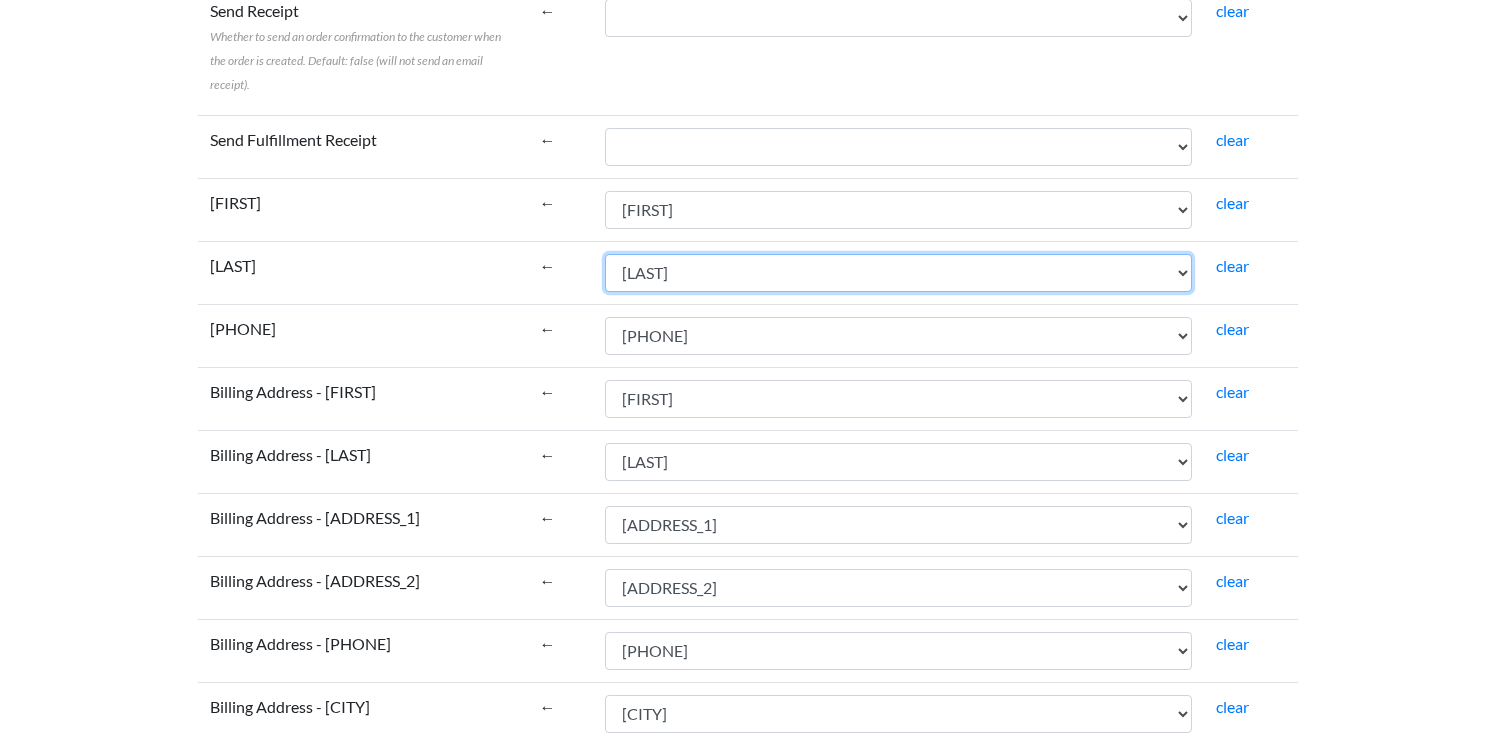 click on "[ORDER_ID]
[ORDER_NUMBER]
[DATE]
[DATE]
[STATUS]
[PRICE]
[PRICE]
[PRICE]
[PRICE]
[PRICE]
[DISCOUNT]
[DISCOUNT]
[DISCOUNT]
[PRICE]
[PRICE]
[ORDER_KEY]
[CURRENCY]
[PAYMENT_METHOD]
[PAYMENT_METHOD_TITLE]
[TRANSACTION_ID]
[IP_ADDRESS]
[USER_AGENT]
[SHIPPING_METHOD]
[CUSTOMER_ID]
[USER]
[EMAIL]
[FIRST]
[LAST]
[COMPANY]
[EMAIL]
[PHONE]
[ADDRESS_1]
[ADDRESS_2]
[POSTCODE]
[CITY]
[STATE]
[COUNTRY]
[FIRST]
[LAST]
[COMPANY]
[PHONE]
[ADDRESS_1]
[ADDRESS_2]
[POSTCODE]
[CITY]
[STATE]
[COUNTRY]
[CUSTOMER_NOTE]
[IMPORT_KEY]
[TAX_ITEMS]
[SHIPPING_ITEMS]
[FEE_ITEMS]
[COUPON_ITEMS]
[REFUND_ITEMS]
[ORDER_NOTES]
[DOWNLOAD_PERMISSIONS]
[DEVICE_TYPE]
[UTM_SOURCE]
[SESSION_START_TIME]
[SESSION_PAGES]
[SESSION_COUNT]" at bounding box center (898, 273) 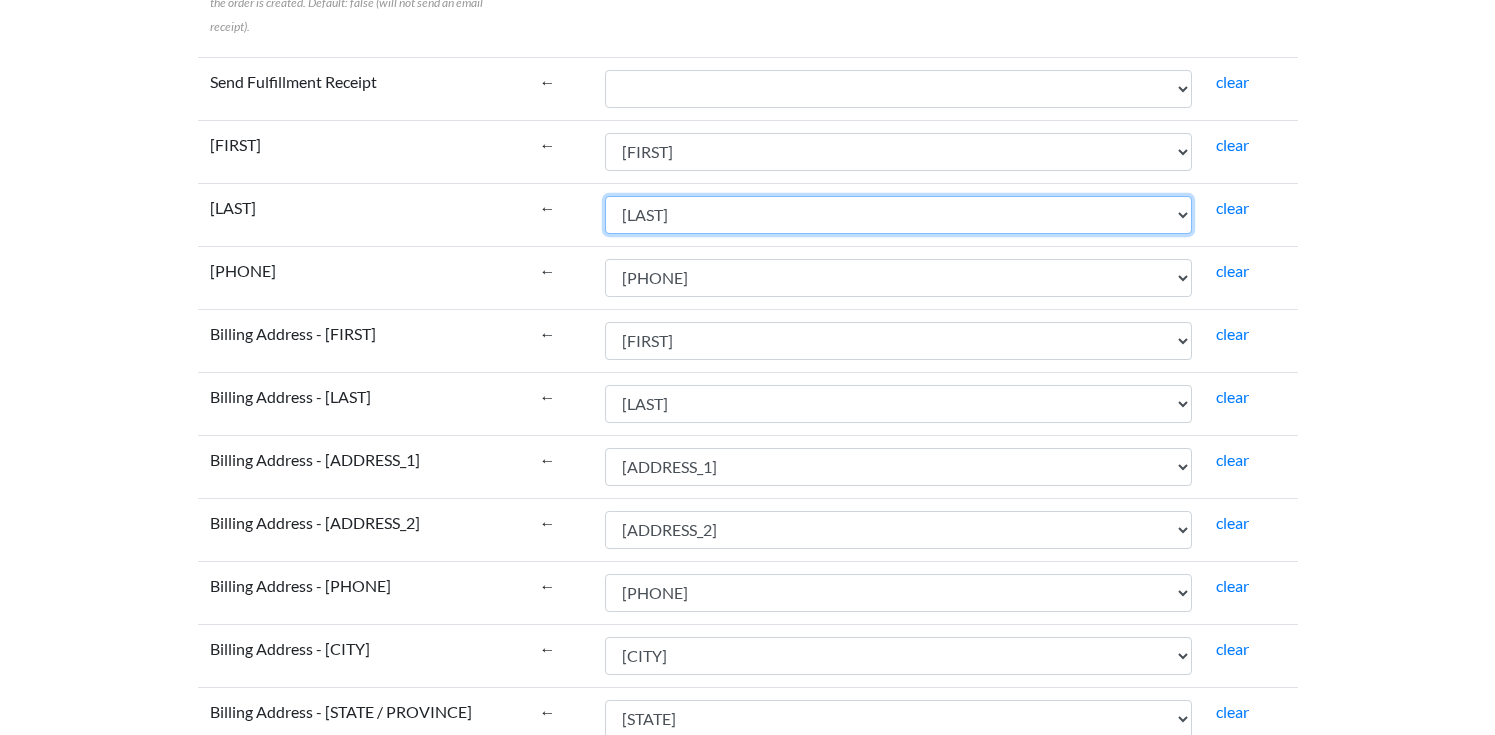 scroll, scrollTop: 2626, scrollLeft: 0, axis: vertical 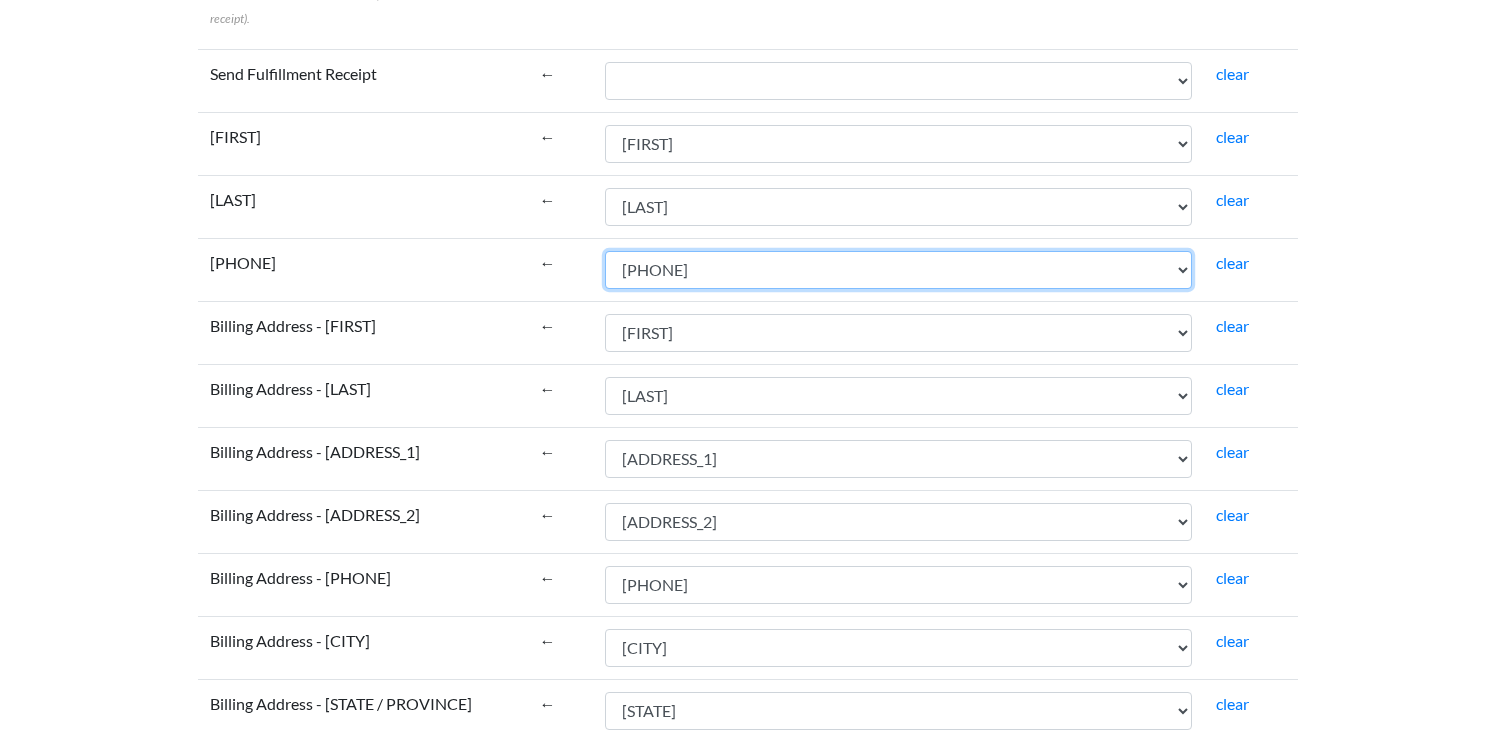 click on "[ORDER_ID]
[ORDER_NUMBER]
[DATE]
[DATE]
[STATUS]
[PRICE]
[PRICE]
[PRICE]
[PRICE]
[PRICE]
[DISCOUNT]
[DISCOUNT]
[DISCOUNT]
[PRICE]
[PRICE]
[ORDER_KEY]
[CURRENCY]
[PAYMENT_METHOD]
[PAYMENT_METHOD_TITLE]
[TRANSACTION_ID]
[IP_ADDRESS]
[USER_AGENT]
[SHIPPING_METHOD]
[CUSTOMER_ID]
[USER]
[EMAIL]
[FIRST]
[LAST]
[COMPANY]
[EMAIL]
[PHONE]
[ADDRESS_1]
[ADDRESS_2]
[POSTCODE]
[CITY]
[STATE]
[COUNTRY]
[FIRST]
[LAST]
[COMPANY]
[PHONE]
[ADDRESS_1]
[ADDRESS_2]
[POSTCODE]
[CITY]
[STATE]
[COUNTRY]
[CUSTOMER_NOTE]
[IMPORT_KEY]
[TAX_ITEMS]
[SHIPPING_ITEMS]
[FEE_ITEMS]
[COUPON_ITEMS]
[REFUND_ITEMS]
[ORDER_NOTES]
[DOWNLOAD_PERMISSIONS]
[DEVICE_TYPE]
[UTM_SOURCE]
[SESSION_START_TIME]
[SESSION_PAGES]
[SESSION_COUNT]" at bounding box center (898, 270) 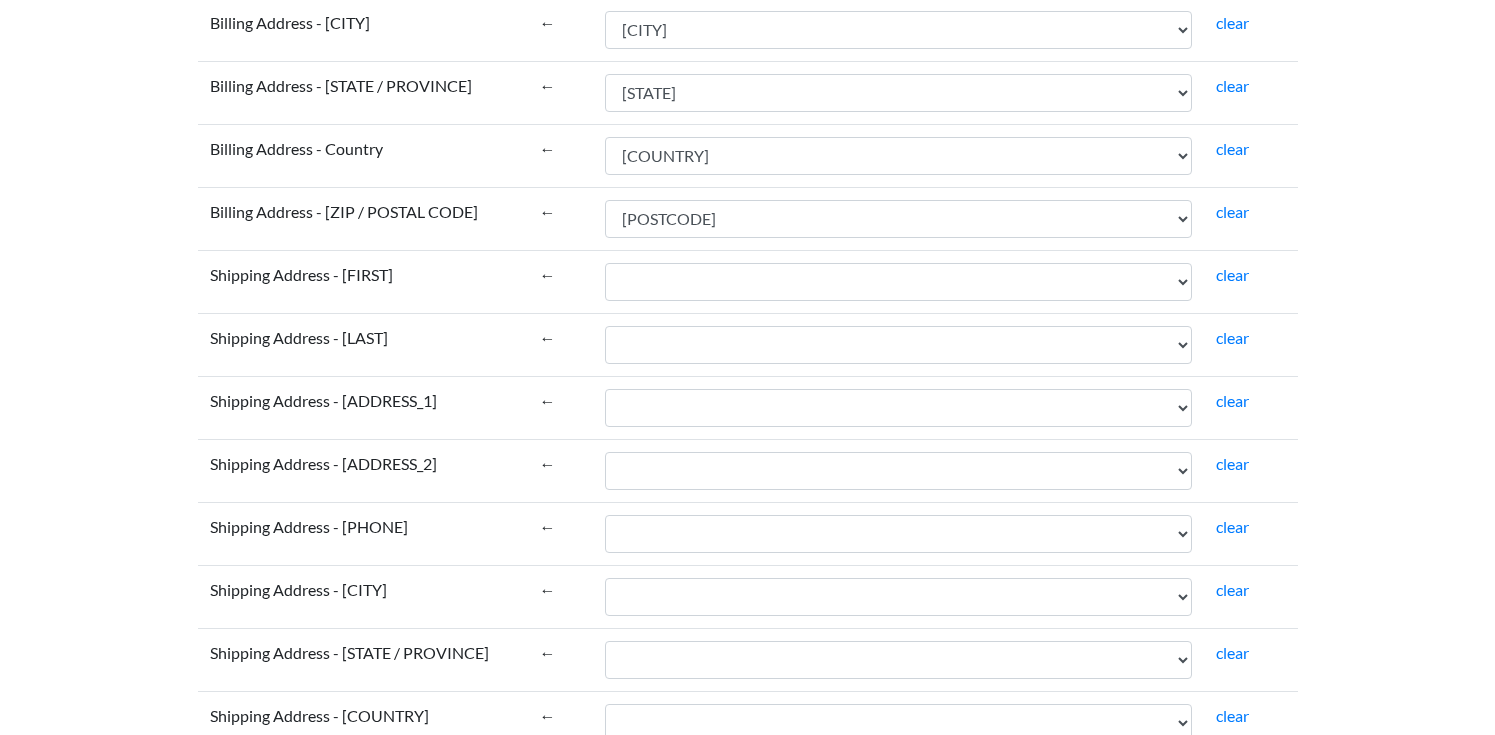 scroll, scrollTop: 3249, scrollLeft: 0, axis: vertical 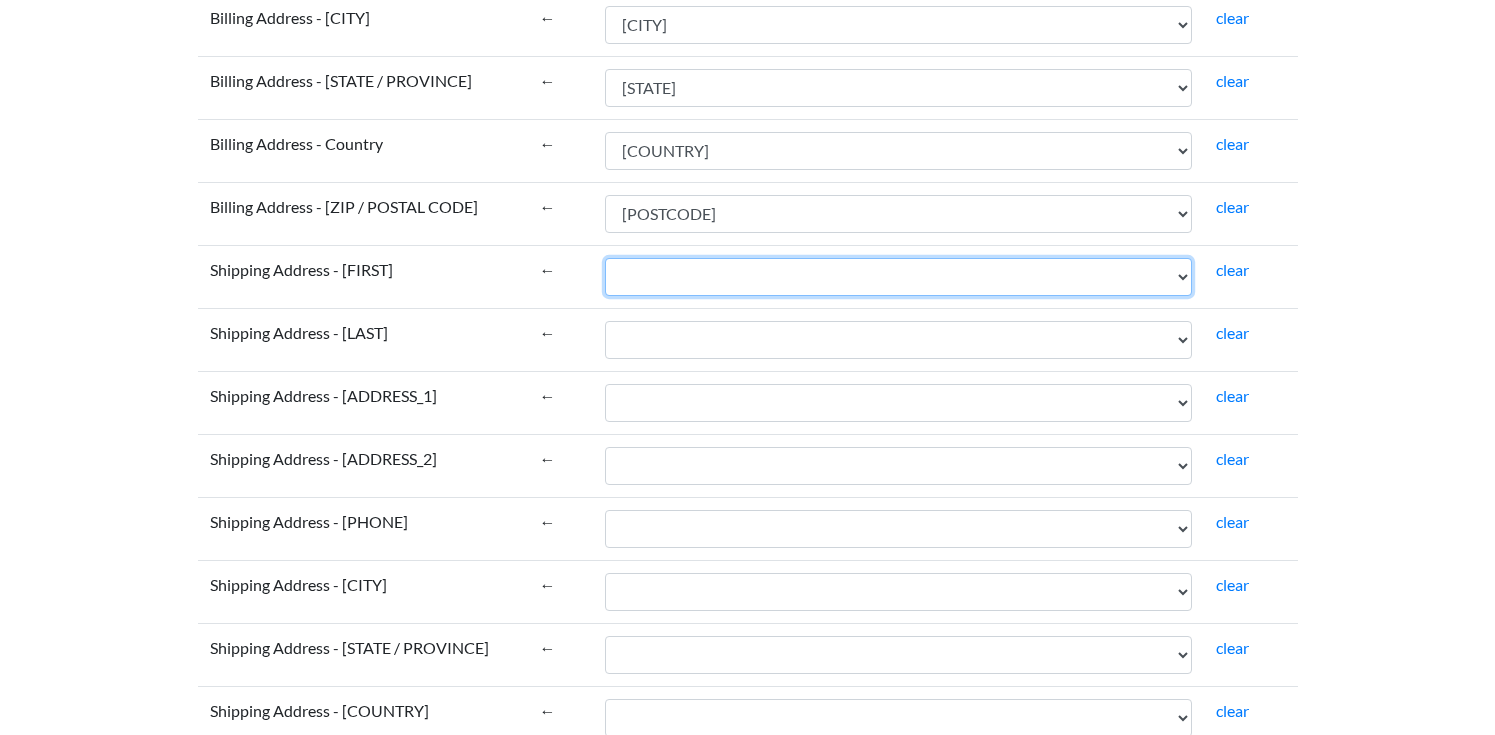 click on "[ORDER_ID]
[ORDER_NUMBER]
[DATE]
[DATE]
[STATUS]
[PRICE]
[PRICE]
[PRICE]
[PRICE]
[PRICE]
[DISCOUNT]
[DISCOUNT]
[DISCOUNT]
[PRICE]
[PRICE]
[ORDER_KEY]
[CURRENCY]
[PAYMENT_METHOD]
[PAYMENT_METHOD_TITLE]
[TRANSACTION_ID]
[IP_ADDRESS]
[USER_AGENT]
[SHIPPING_METHOD]
[CUSTOMER_ID]
[USER]
[EMAIL]
[FIRST]
[LAST]
[COMPANY]
[EMAIL]
[PHONE]
[ADDRESS_1]
[ADDRESS_2]
[POSTCODE]
[CITY]
[STATE]
[COUNTRY]
[FIRST]
[LAST]
[COMPANY]
[PHONE]
[ADDRESS_1]
[ADDRESS_2]
[POSTCODE]
[CITY]
[STATE]
[COUNTRY]
[CUSTOMER_NOTE]
[IMPORT_KEY]
[TAX_ITEMS]
[SHIPPING_ITEMS]
[FEE_ITEMS]
[COUPON_ITEMS]
[REFUND_ITEMS]
[ORDER_NOTES]
[DOWNLOAD_PERMISSIONS]
[DEVICE_TYPE]
[UTM_SOURCE]
[SESSION_START_TIME]
[SESSION_PAGES]
[SESSION_COUNT]" at bounding box center [898, 277] 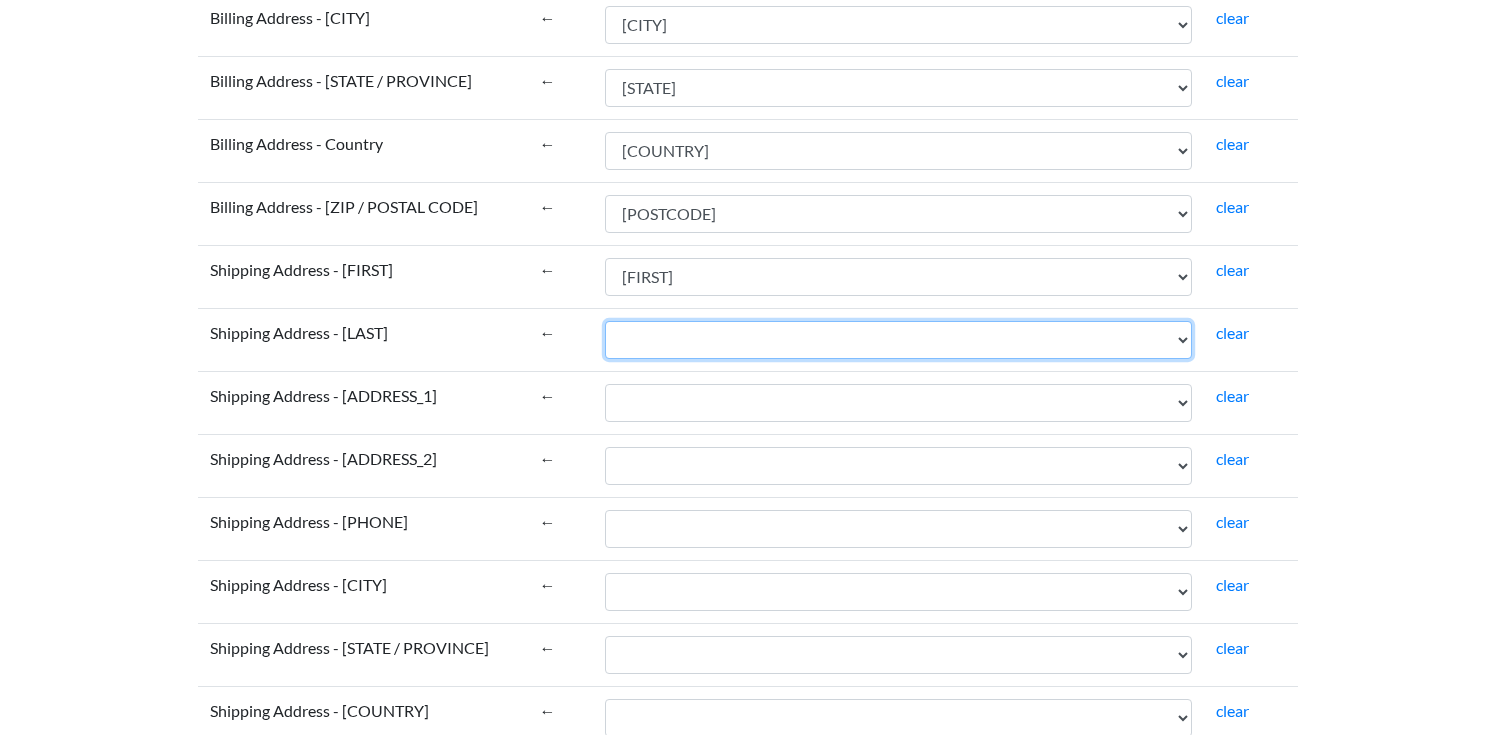 click on "[ORDER_ID]
[ORDER_NUMBER]
[DATE]
[DATE]
[STATUS]
[PRICE]
[PRICE]
[PRICE]
[PRICE]
[PRICE]
[DISCOUNT]
[DISCOUNT]
[DISCOUNT]
[PRICE]
[PRICE]
[ORDER_KEY]
[CURRENCY]
[PAYMENT_METHOD]
[PAYMENT_METHOD_TITLE]
[TRANSACTION_ID]
[IP_ADDRESS]
[USER_AGENT]
[SHIPPING_METHOD]
[CUSTOMER_ID]
[USER]
[EMAIL]
[FIRST]
[LAST]
[COMPANY]
[EMAIL]
[PHONE]
[ADDRESS_1]
[ADDRESS_2]
[POSTCODE]
[CITY]
[STATE]
[COUNTRY]
[FIRST]
[LAST]
[COMPANY]
[PHONE]
[ADDRESS_1]
[ADDRESS_2]
[POSTCODE]
[CITY]
[STATE]
[COUNTRY]
[CUSTOMER_NOTE]
[IMPORT_KEY]
[TAX_ITEMS]
[SHIPPING_ITEMS]
[FEE_ITEMS]
[COUPON_ITEMS]
[REFUND_ITEMS]
[ORDER_NOTES]
[DOWNLOAD_PERMISSIONS]
[DEVICE_TYPE]
[UTM_SOURCE]
[SESSION_START_TIME]
[SESSION_PAGES]
[SESSION_COUNT]" at bounding box center [898, 340] 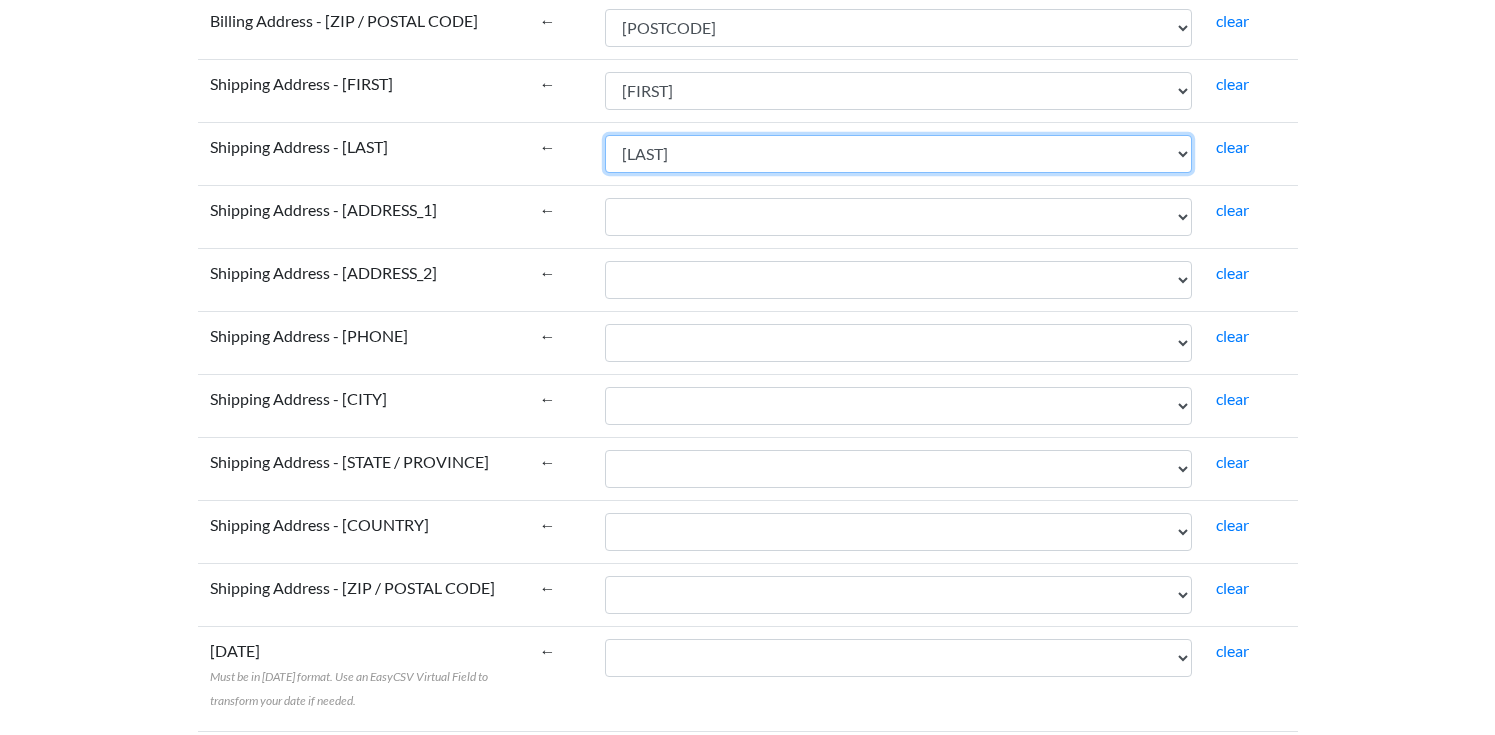 scroll, scrollTop: 3446, scrollLeft: 0, axis: vertical 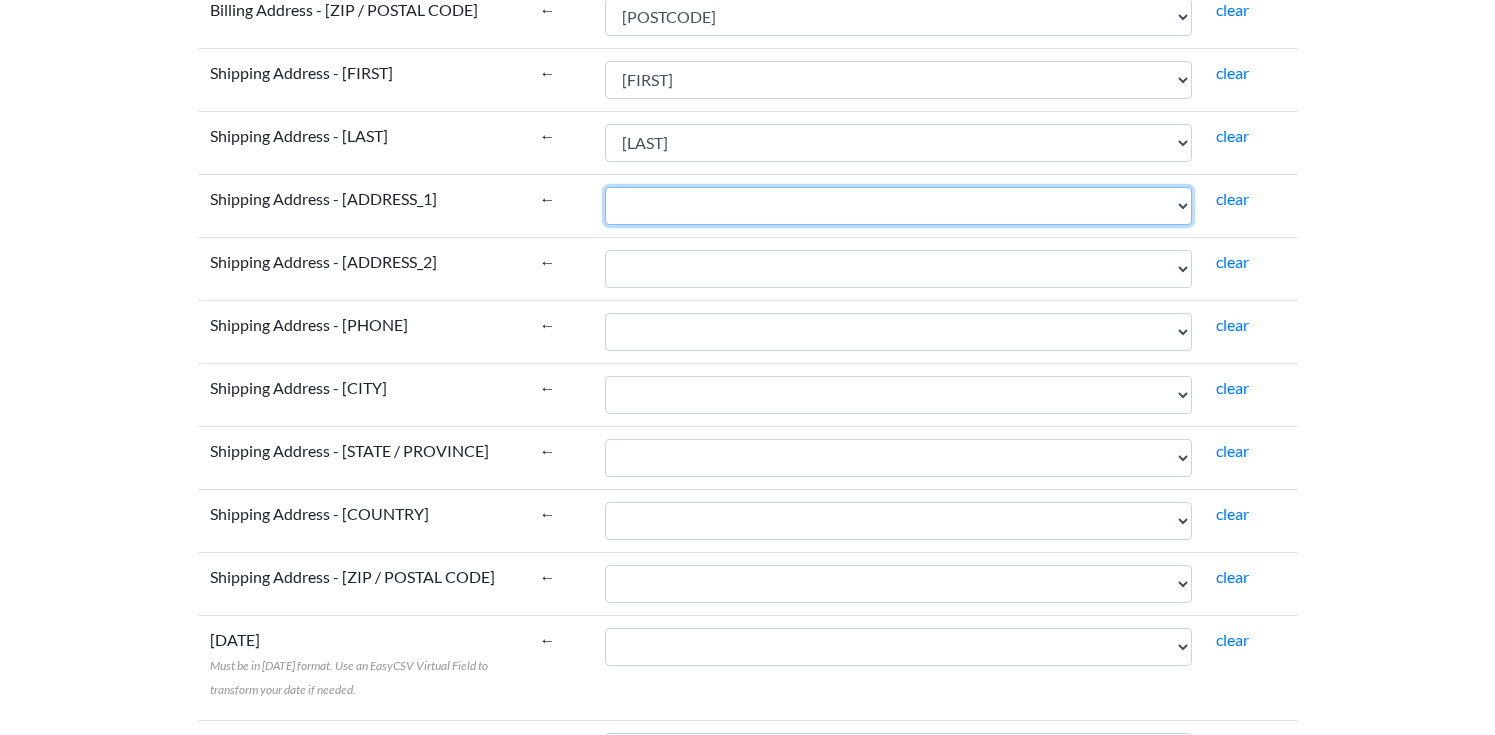 click on "[ORDER_ID]
[ORDER_NUMBER]
[DATE]
[DATE]
[STATUS]
[PRICE]
[PRICE]
[PRICE]
[PRICE]
[PRICE]
[DISCOUNT]
[DISCOUNT]
[DISCOUNT]
[PRICE]
[PRICE]
[ORDER_KEY]
[CURRENCY]
[PAYMENT_METHOD]
[PAYMENT_METHOD_TITLE]
[TRANSACTION_ID]
[IP_ADDRESS]
[USER_AGENT]
[SHIPPING_METHOD]
[CUSTOMER_ID]
[USER]
[EMAIL]
[FIRST]
[LAST]
[COMPANY]
[EMAIL]
[PHONE]
[ADDRESS_1]
[ADDRESS_2]
[POSTCODE]
[CITY]
[STATE]
[COUNTRY]
[FIRST]
[LAST]
[COMPANY]
[PHONE]
[ADDRESS_1]
[ADDRESS_2]
[POSTCODE]
[CITY]
[STATE]
[COUNTRY]
[CUSTOMER_NOTE]
[IMPORT_KEY]
[TAX_ITEMS]
[SHIPPING_ITEMS]
[FEE_ITEMS]
[COUPON_ITEMS]
[REFUND_ITEMS]
[ORDER_NOTES]
[DOWNLOAD_PERMISSIONS]
[DEVICE_TYPE]
[UTM_SOURCE]
[SESSION_START_TIME]
[SESSION_PAGES]
[SESSION_COUNT]" at bounding box center (898, 206) 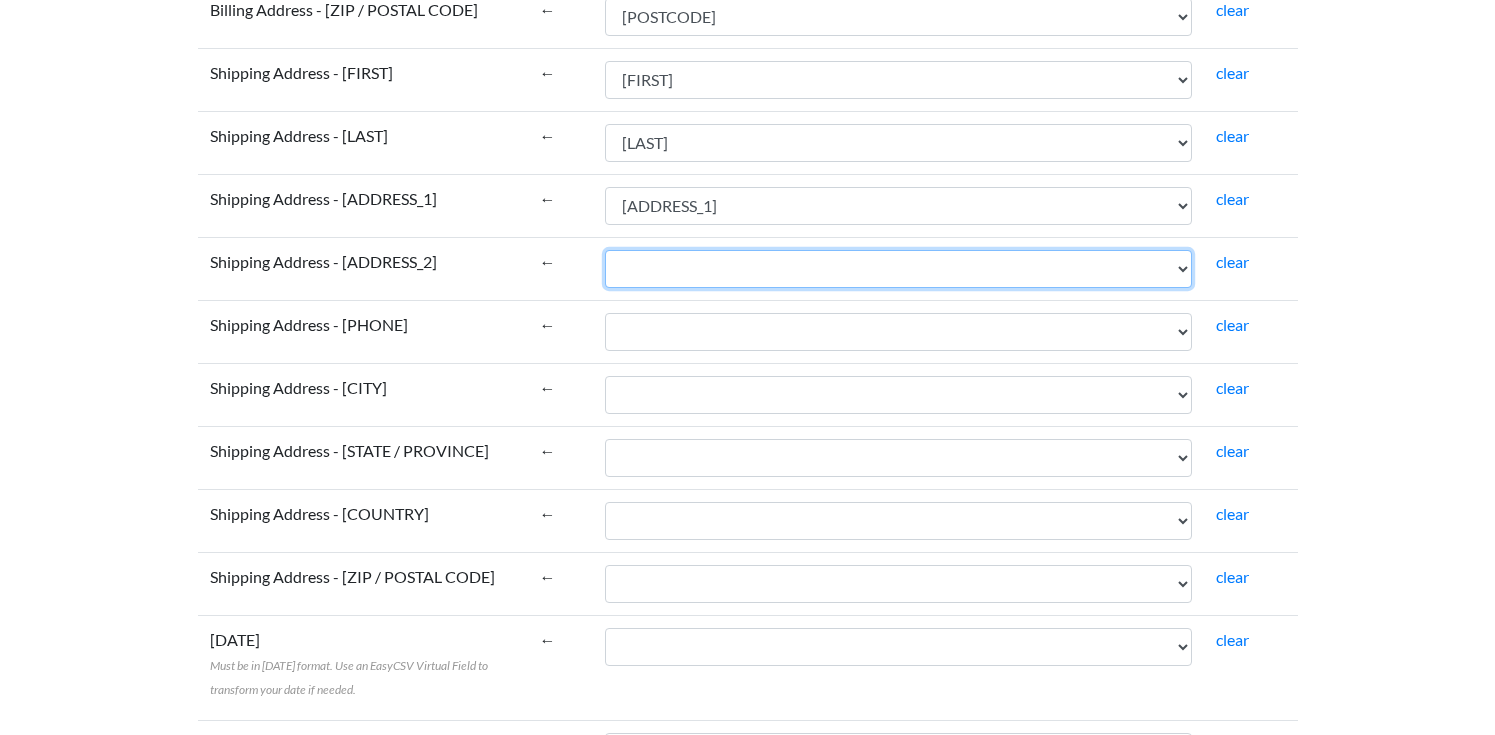 click on "[ORDER_ID]
[ORDER_NUMBER]
[DATE]
[DATE]
[STATUS]
[PRICE]
[PRICE]
[PRICE]
[PRICE]
[PRICE]
[DISCOUNT]
[DISCOUNT]
[DISCOUNT]
[PRICE]
[PRICE]
[ORDER_KEY]
[CURRENCY]
[PAYMENT_METHOD]
[PAYMENT_METHOD_TITLE]
[TRANSACTION_ID]
[IP_ADDRESS]
[USER_AGENT]
[SHIPPING_METHOD]
[CUSTOMER_ID]
[USER]
[EMAIL]
[FIRST]
[LAST]
[COMPANY]
[EMAIL]
[PHONE]
[ADDRESS_1]
[ADDRESS_2]
[POSTCODE]
[CITY]
[STATE]
[COUNTRY]
[FIRST]
[LAST]
[COMPANY]
[PHONE]
[ADDRESS_1]
[ADDRESS_2]
[POSTCODE]
[CITY]
[STATE]
[COUNTRY]
[CUSTOMER_NOTE]
[IMPORT_KEY]
[TAX_ITEMS]
[SHIPPING_ITEMS]
[FEE_ITEMS]
[COUPON_ITEMS]
[REFUND_ITEMS]
[ORDER_NOTES]
[DOWNLOAD_PERMISSIONS]
[DEVICE_TYPE]
[UTM_SOURCE]
[SESSION_START_TIME]
[SESSION_PAGES]
[SESSION_COUNT]" at bounding box center (898, 269) 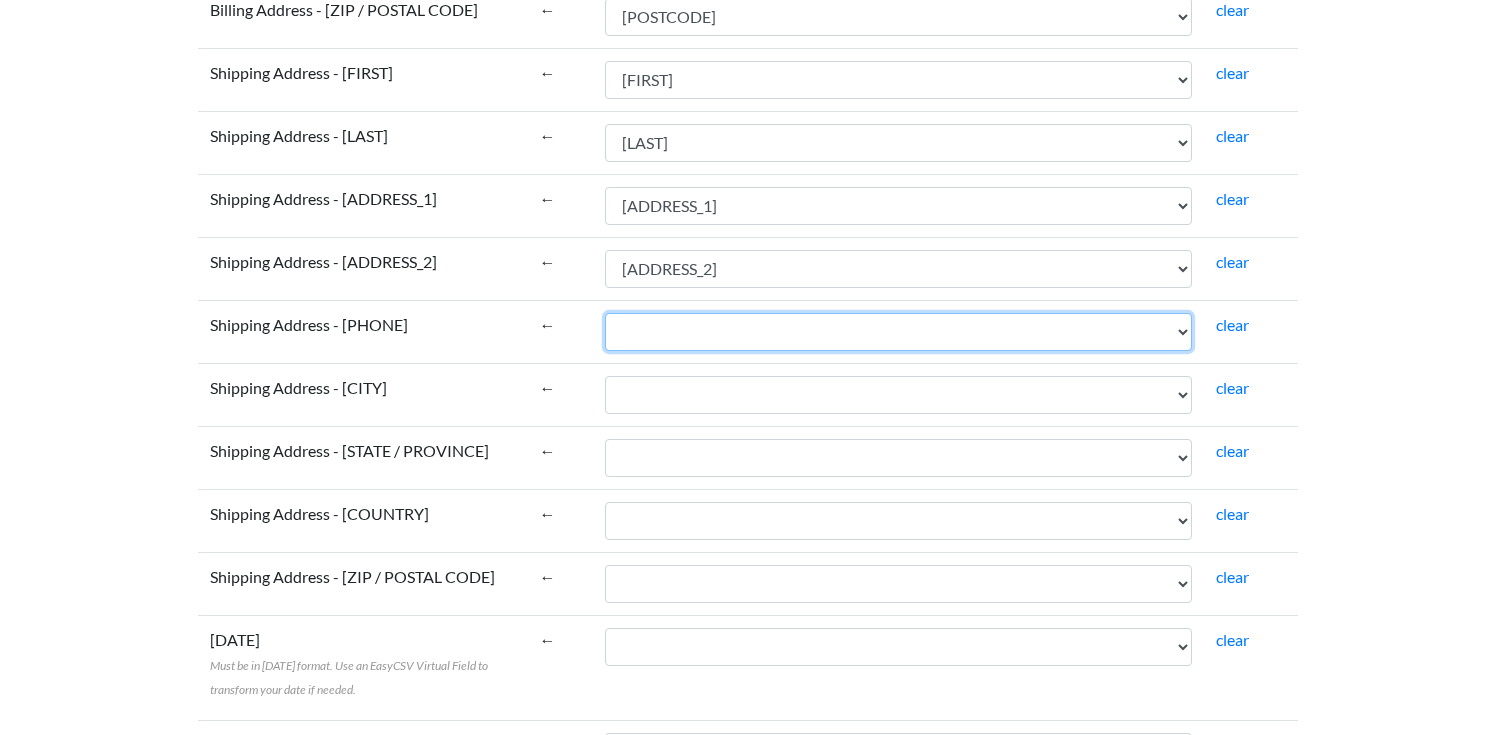 click on "[ORDER_ID]
[ORDER_NUMBER]
[DATE]
[DATE]
[STATUS]
[PRICE]
[PRICE]
[PRICE]
[PRICE]
[PRICE]
[DISCOUNT]
[DISCOUNT]
[DISCOUNT]
[PRICE]
[PRICE]
[ORDER_KEY]
[CURRENCY]
[PAYMENT_METHOD]
[PAYMENT_METHOD_TITLE]
[TRANSACTION_ID]
[IP_ADDRESS]
[USER_AGENT]
[SHIPPING_METHOD]
[CUSTOMER_ID]
[USER]
[EMAIL]
[FIRST]
[LAST]
[COMPANY]
[EMAIL]
[PHONE]
[ADDRESS_1]
[ADDRESS_2]
[POSTCODE]
[CITY]
[STATE]
[COUNTRY]
[FIRST]
[LAST]
[COMPANY]
[PHONE]
[ADDRESS_1]
[ADDRESS_2]
[POSTCODE]
[CITY]
[STATE]
[COUNTRY]
[CUSTOMER_NOTE]
[IMPORT_KEY]
[TAX_ITEMS]
[SHIPPING_ITEMS]
[FEE_ITEMS]
[COUPON_ITEMS]
[REFUND_ITEMS]
[ORDER_NOTES]
[DOWNLOAD_PERMISSIONS]
[DEVICE_TYPE]
[UTM_SOURCE]
[SESSION_START_TIME]
[SESSION_PAGES]
[SESSION_COUNT]" at bounding box center [898, 332] 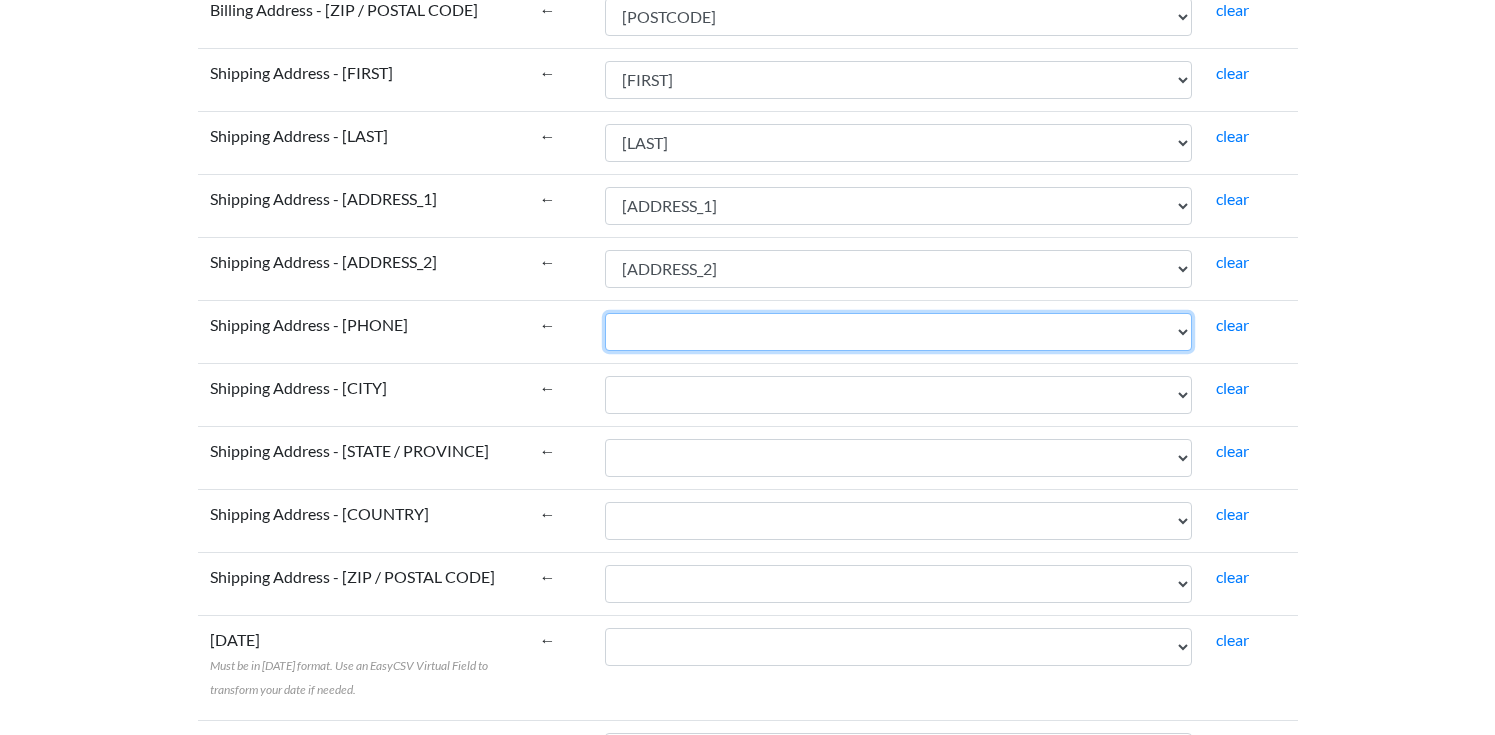 select on "cr_738733" 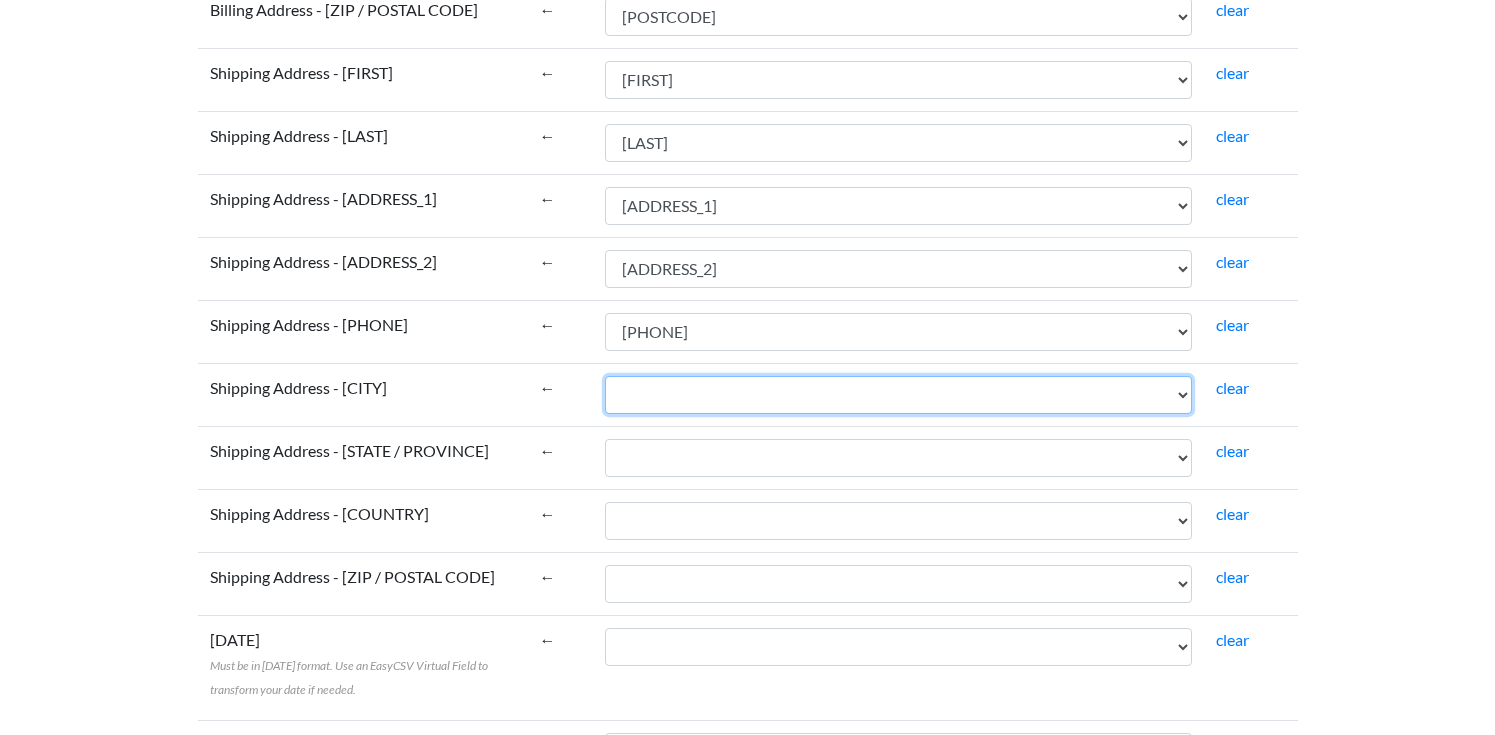 click on "[ORDER_ID]
[ORDER_NUMBER]
[DATE]
[DATE]
[STATUS]
[PRICE]
[PRICE]
[PRICE]
[PRICE]
[PRICE]
[DISCOUNT]
[DISCOUNT]
[DISCOUNT]
[PRICE]
[PRICE]
[ORDER_KEY]
[CURRENCY]
[PAYMENT_METHOD]
[PAYMENT_METHOD_TITLE]
[TRANSACTION_ID]
[IP_ADDRESS]
[USER_AGENT]
[SHIPPING_METHOD]
[CUSTOMER_ID]
[USER]
[EMAIL]
[FIRST]
[LAST]
[COMPANY]
[EMAIL]
[PHONE]
[ADDRESS_1]
[ADDRESS_2]
[POSTCODE]
[CITY]
[STATE]
[COUNTRY]
[FIRST]
[LAST]
[COMPANY]
[PHONE]
[ADDRESS_1]
[ADDRESS_2]
[POSTCODE]
[CITY]
[STATE]
[COUNTRY]
[CUSTOMER_NOTE]
[IMPORT_KEY]
[TAX_ITEMS]
[SHIPPING_ITEMS]
[FEE_ITEMS]
[COUPON_ITEMS]
[REFUND_ITEMS]
[ORDER_NOTES]
[DOWNLOAD_PERMISSIONS]
[DEVICE_TYPE]
[UTM_SOURCE]
[SESSION_START_TIME]
[SESSION_PAGES]
[SESSION_COUNT]" at bounding box center (898, 395) 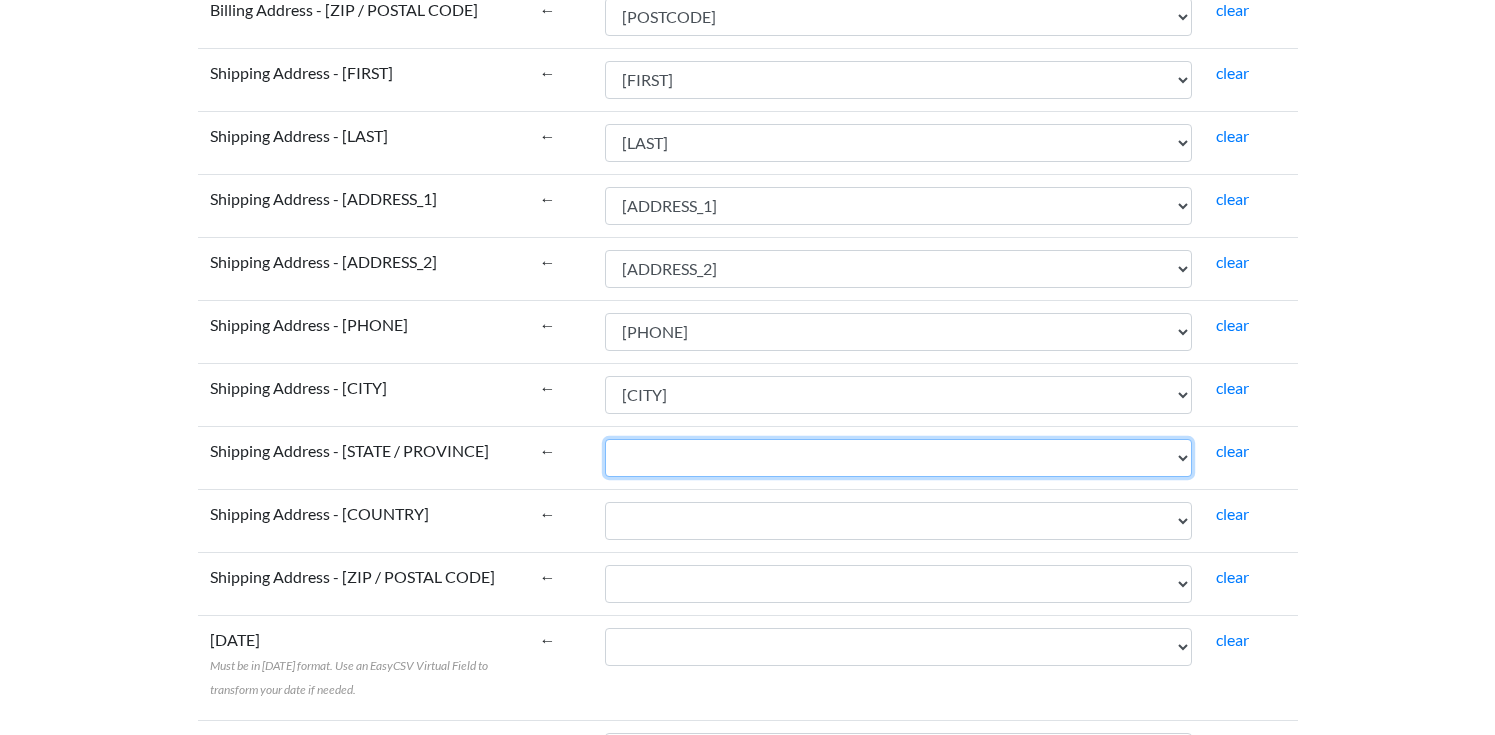 click on "[ORDER_ID]
[ORDER_NUMBER]
[DATE]
[DATE]
[STATUS]
[PRICE]
[PRICE]
[PRICE]
[PRICE]
[PRICE]
[DISCOUNT]
[DISCOUNT]
[DISCOUNT]
[PRICE]
[PRICE]
[ORDER_KEY]
[CURRENCY]
[PAYMENT_METHOD]
[PAYMENT_METHOD_TITLE]
[TRANSACTION_ID]
[IP_ADDRESS]
[USER_AGENT]
[SHIPPING_METHOD]
[CUSTOMER_ID]
[USER]
[EMAIL]
[FIRST]
[LAST]
[COMPANY]
[EMAIL]
[PHONE]
[ADDRESS_1]
[ADDRESS_2]
[POSTCODE]
[CITY]
[STATE]
[COUNTRY]
[FIRST]
[LAST]
[COMPANY]
[PHONE]
[ADDRESS_1]
[ADDRESS_2]
[POSTCODE]
[CITY]
[STATE]
[COUNTRY]
[CUSTOMER_NOTE]
[IMPORT_KEY]
[TAX_ITEMS]
[SHIPPING_ITEMS]
[FEE_ITEMS]
[COUPON_ITEMS]
[REFUND_ITEMS]
[ORDER_NOTES]
[DOWNLOAD_PERMISSIONS]
[DEVICE_TYPE]
[UTM_SOURCE]
[SESSION_START_TIME]
[SESSION_PAGES]
[SESSION_COUNT]" at bounding box center [898, 458] 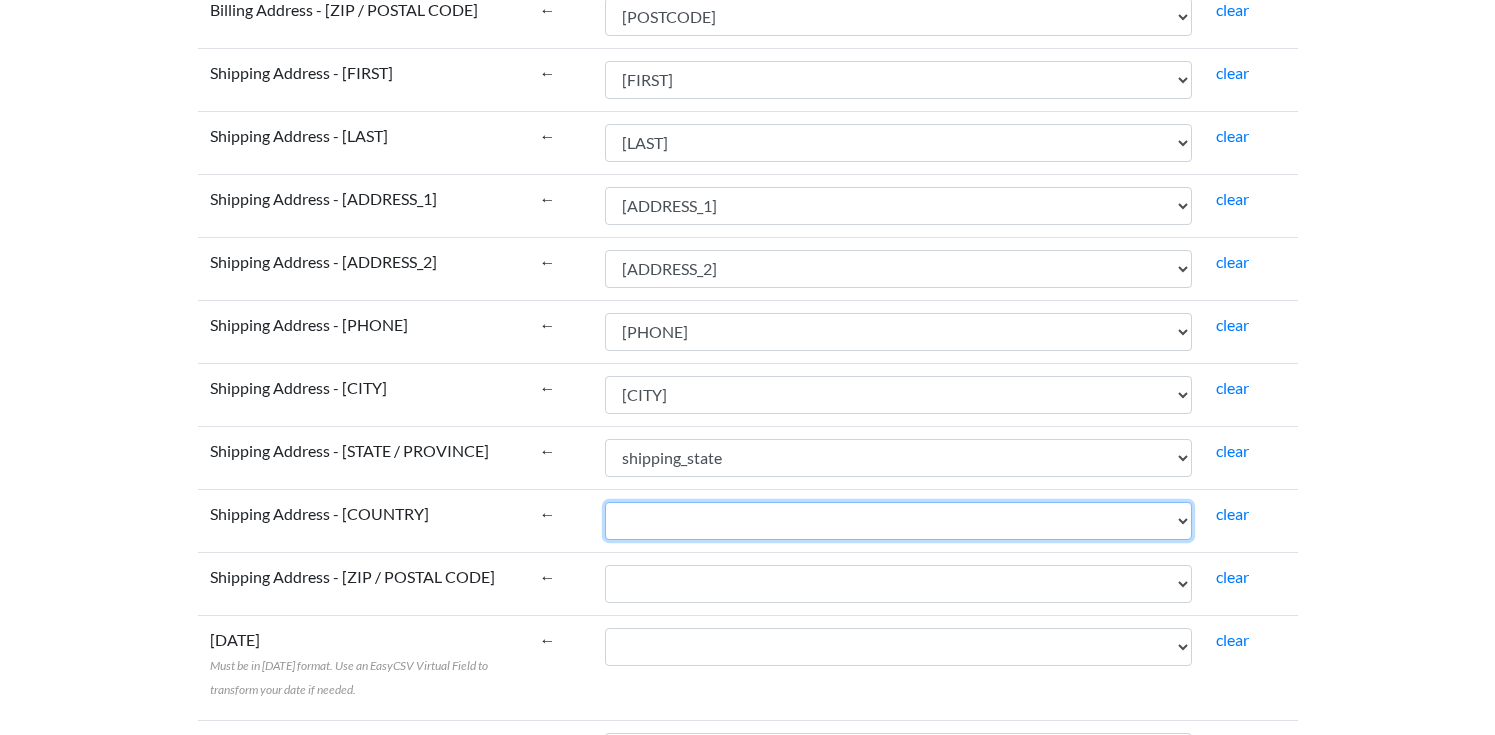 click on "[ORDER_ID]
[ORDER_NUMBER]
[DATE]
[DATE]
[STATUS]
[PRICE]
[PRICE]
[PRICE]
[PRICE]
[PRICE]
[DISCOUNT]
[DISCOUNT]
[DISCOUNT]
[PRICE]
[PRICE]
[ORDER_KEY]
[CURRENCY]
[PAYMENT_METHOD]
[PAYMENT_METHOD_TITLE]
[TRANSACTION_ID]
[IP_ADDRESS]
[USER_AGENT]
[SHIPPING_METHOD]
[CUSTOMER_ID]
[USER]
[EMAIL]
[FIRST]
[LAST]
[COMPANY]
[EMAIL]
[PHONE]
[ADDRESS_1]
[ADDRESS_2]
[POSTCODE]
[CITY]
[STATE]
[COUNTRY]
[FIRST]
[LAST]
[COMPANY]
[PHONE]
[ADDRESS_1]
[ADDRESS_2]
[POSTCODE]
[CITY]
[STATE]
[COUNTRY]
[CUSTOMER_NOTE]
[IMPORT_KEY]
[TAX_ITEMS]
[SHIPPING_ITEMS]
[FEE_ITEMS]
[COUPON_ITEMS]
[REFUND_ITEMS]
[ORDER_NOTES]
[DOWNLOAD_PERMISSIONS]
[DEVICE_TYPE]
[UTM_SOURCE]
[SESSION_START_TIME]
[SESSION_PAGES]
[SESSION_COUNT]" at bounding box center (898, 521) 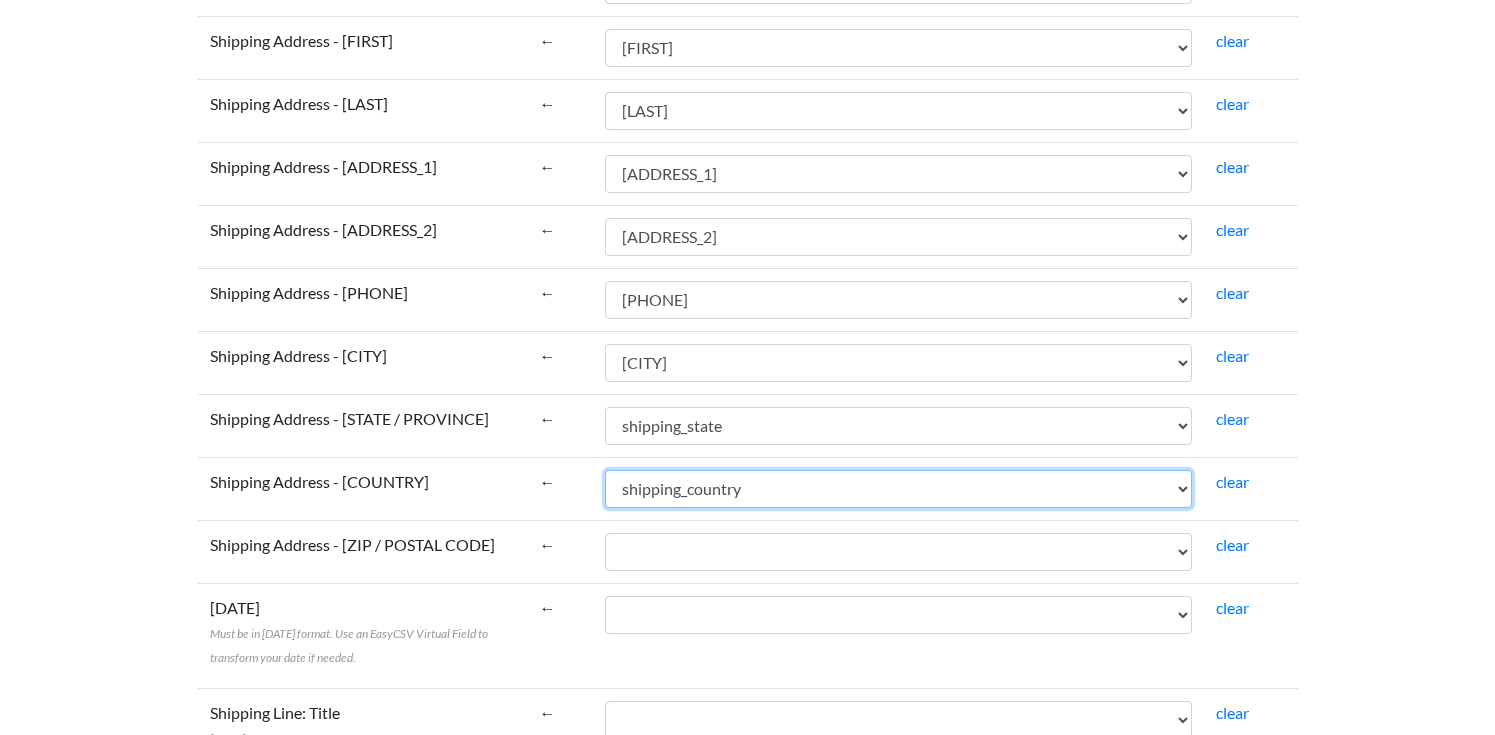 scroll, scrollTop: 3495, scrollLeft: 0, axis: vertical 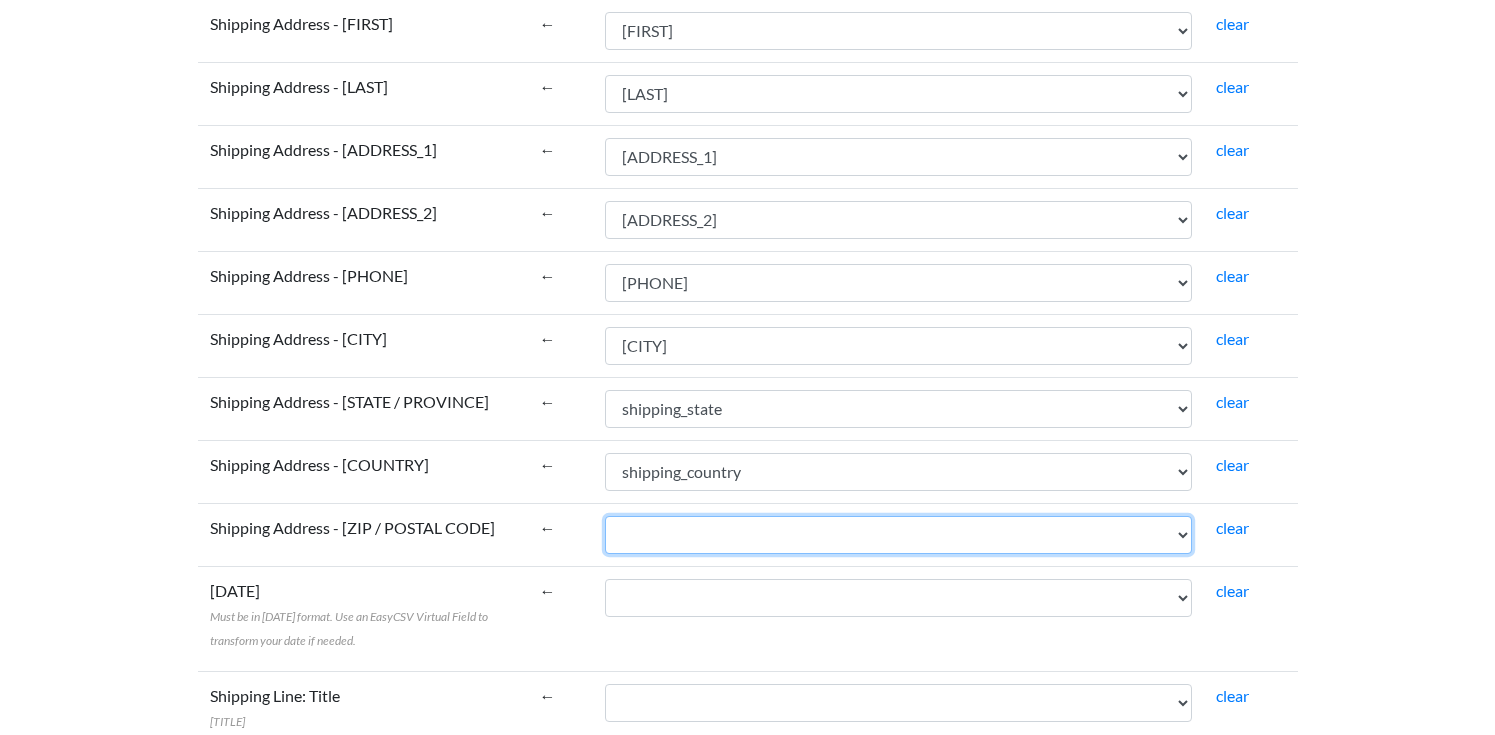 click on "[ORDER_ID]
[ORDER_NUMBER]
[DATE]
[DATE]
[STATUS]
[PRICE]
[PRICE]
[PRICE]
[PRICE]
[PRICE]
[DISCOUNT]
[DISCOUNT]
[DISCOUNT]
[PRICE]
[PRICE]
[ORDER_KEY]
[CURRENCY]
[PAYMENT_METHOD]
[PAYMENT_METHOD_TITLE]
[TRANSACTION_ID]
[IP_ADDRESS]
[USER_AGENT]
[SHIPPING_METHOD]
[CUSTOMER_ID]
[USER]
[EMAIL]
[FIRST]
[LAST]
[COMPANY]
[EMAIL]
[PHONE]
[ADDRESS_1]
[ADDRESS_2]
[POSTCODE]
[CITY]
[STATE]
[COUNTRY]
[FIRST]
[LAST]
[COMPANY]
[PHONE]
[ADDRESS_1]
[ADDRESS_2]
[POSTCODE]
[CITY]
[STATE]
[COUNTRY]
[CUSTOMER_NOTE]
[IMPORT_KEY]
[TAX_ITEMS]
[SHIPPING_ITEMS]
[FEE_ITEMS]
[COUPON_ITEMS]
[REFUND_ITEMS]
[ORDER_NOTES]
[DOWNLOAD_PERMISSIONS]
[DEVICE_TYPE]
[UTM_SOURCE]
[SESSION_START_TIME]
[SESSION_PAGES]
[SESSION_COUNT]" at bounding box center (898, 535) 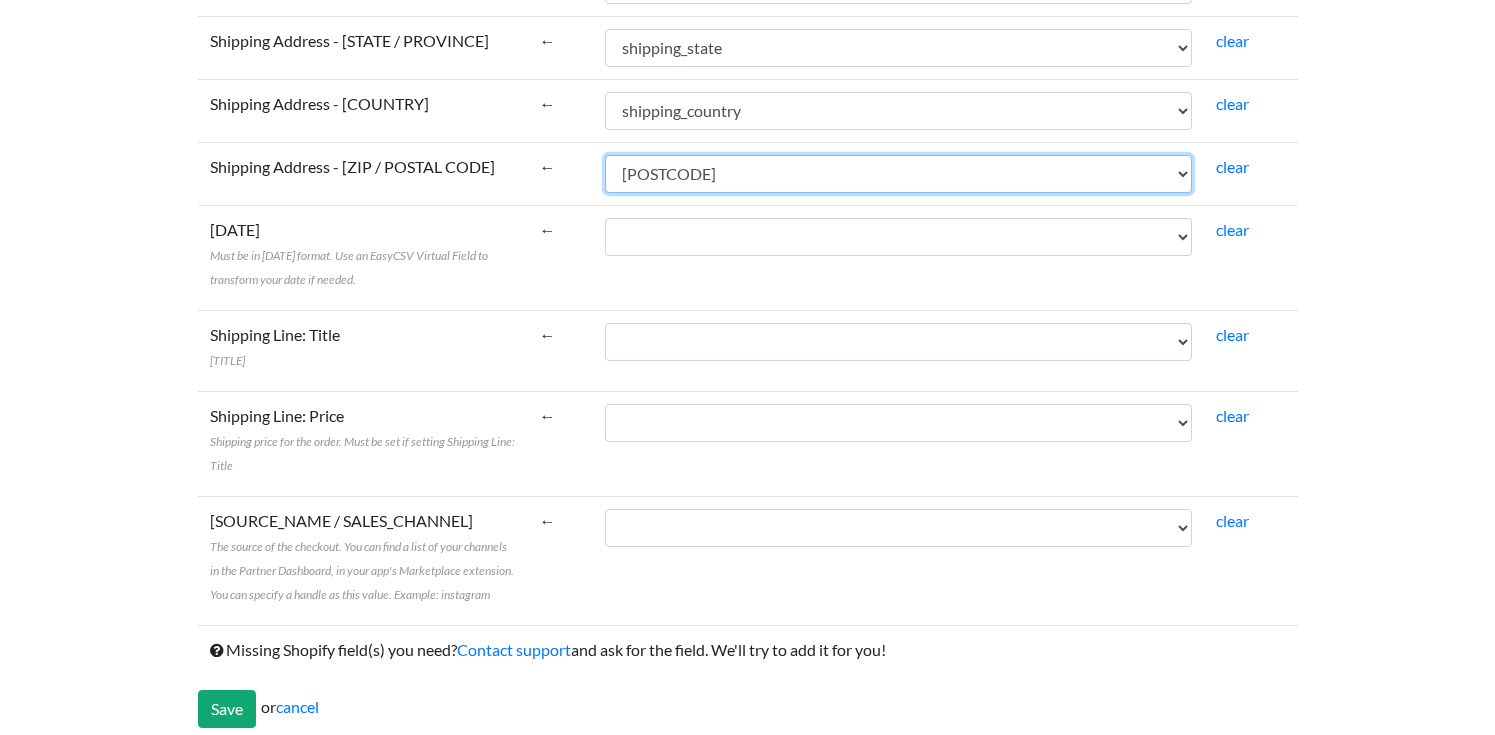 scroll, scrollTop: 3917, scrollLeft: 0, axis: vertical 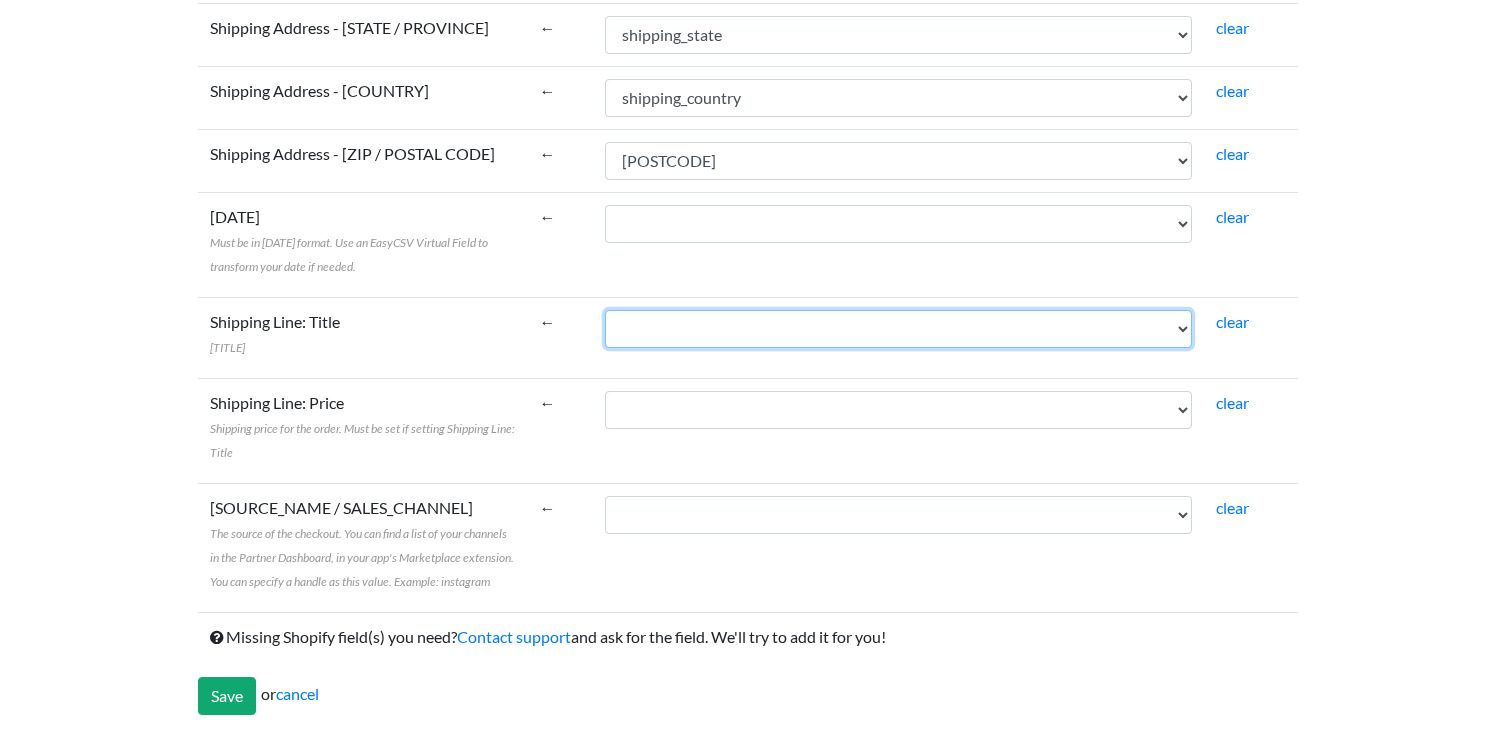 click on "[ORDER_ID]
[ORDER_NUMBER]
[DATE]
[DATE]
[STATUS]
[PRICE]
[PRICE]
[PRICE]
[PRICE]
[PRICE]
[DISCOUNT]
[DISCOUNT]
[DISCOUNT]
[PRICE]
[PRICE]
[ORDER_KEY]
[CURRENCY]
[PAYMENT_METHOD]
[PAYMENT_METHOD_TITLE]
[TRANSACTION_ID]
[IP_ADDRESS]
[USER_AGENT]
[SHIPPING_METHOD]
[CUSTOMER_ID]
[USER]
[EMAIL]
[FIRST]
[LAST]
[COMPANY]
[EMAIL]
[PHONE]
[ADDRESS_1]
[ADDRESS_2]
[POSTCODE]
[CITY]
[STATE]
[COUNTRY]
[FIRST]
[LAST]
[COMPANY]
[PHONE]
[ADDRESS_1]
[ADDRESS_2]
[POSTCODE]
[CITY]
[STATE]
[COUNTRY]
[CUSTOMER_NOTE]
[IMPORT_KEY]
[TAX_ITEMS]
[SHIPPING_ITEMS]
[FEE_ITEMS]
[COUPON_ITEMS]
[REFUND_ITEMS]
[ORDER_NOTES]
[DOWNLOAD_PERMISSIONS]
[DEVICE_TYPE]
[UTM_SOURCE]
[SESSION_START_TIME]
[SESSION_PAGES]
[SESSION_COUNT]" at bounding box center [898, 329] 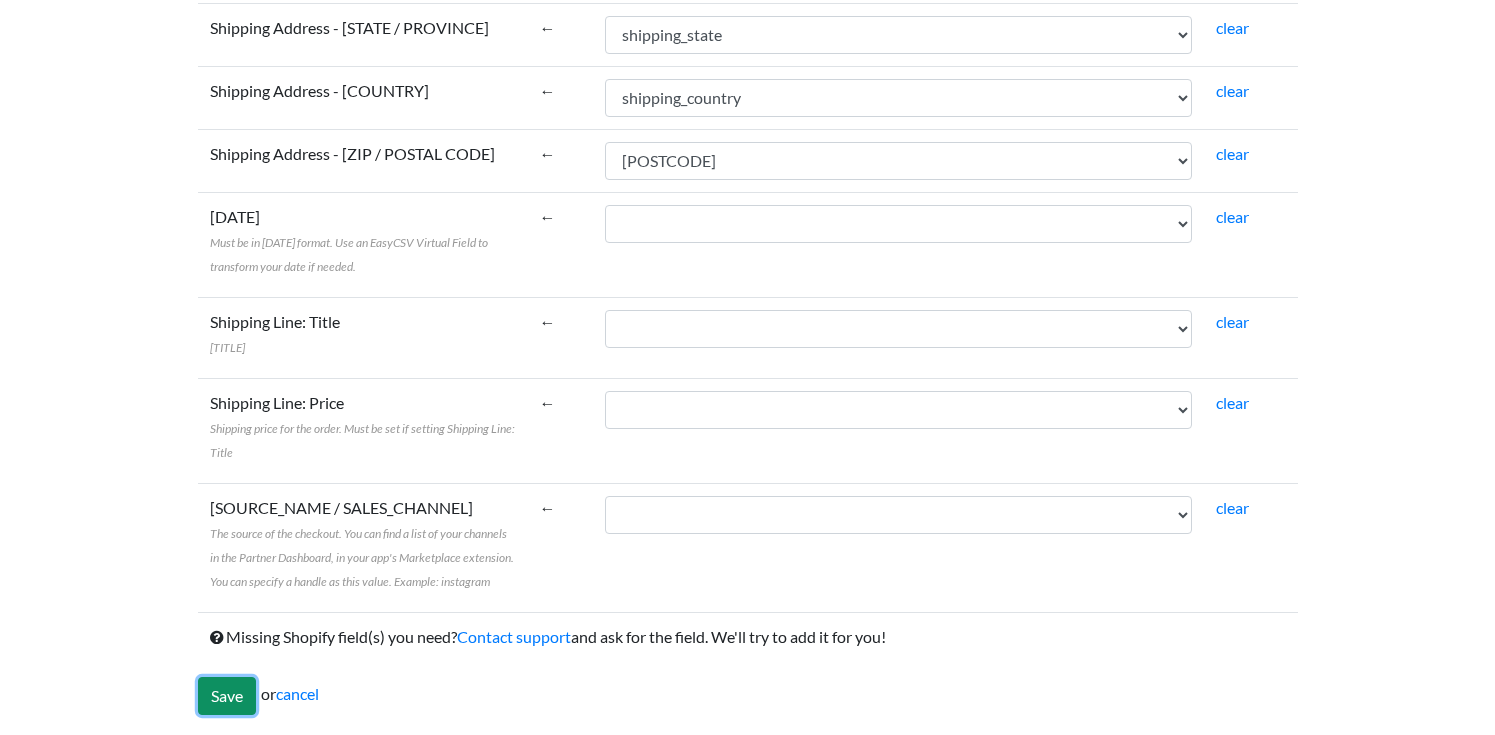 click on "Save" at bounding box center (227, 696) 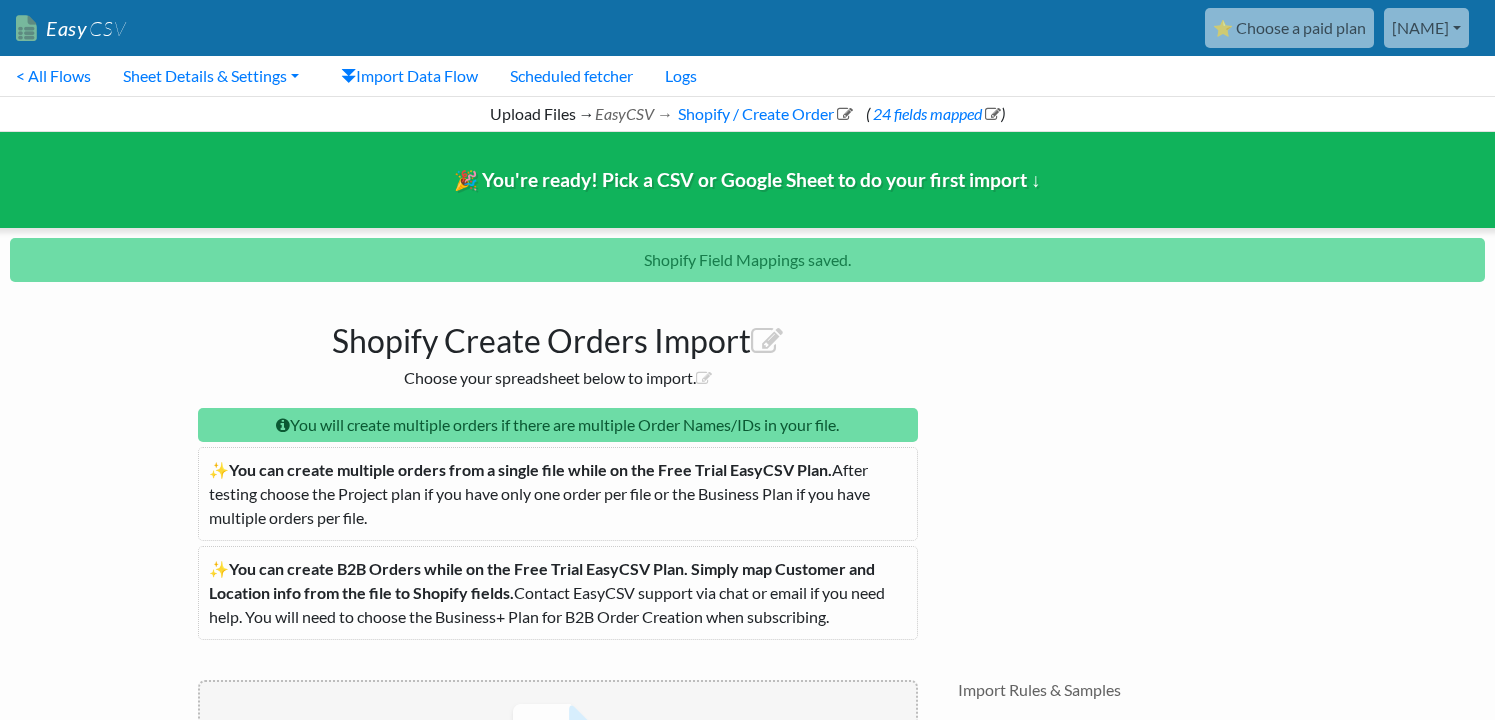 scroll, scrollTop: 337, scrollLeft: 0, axis: vertical 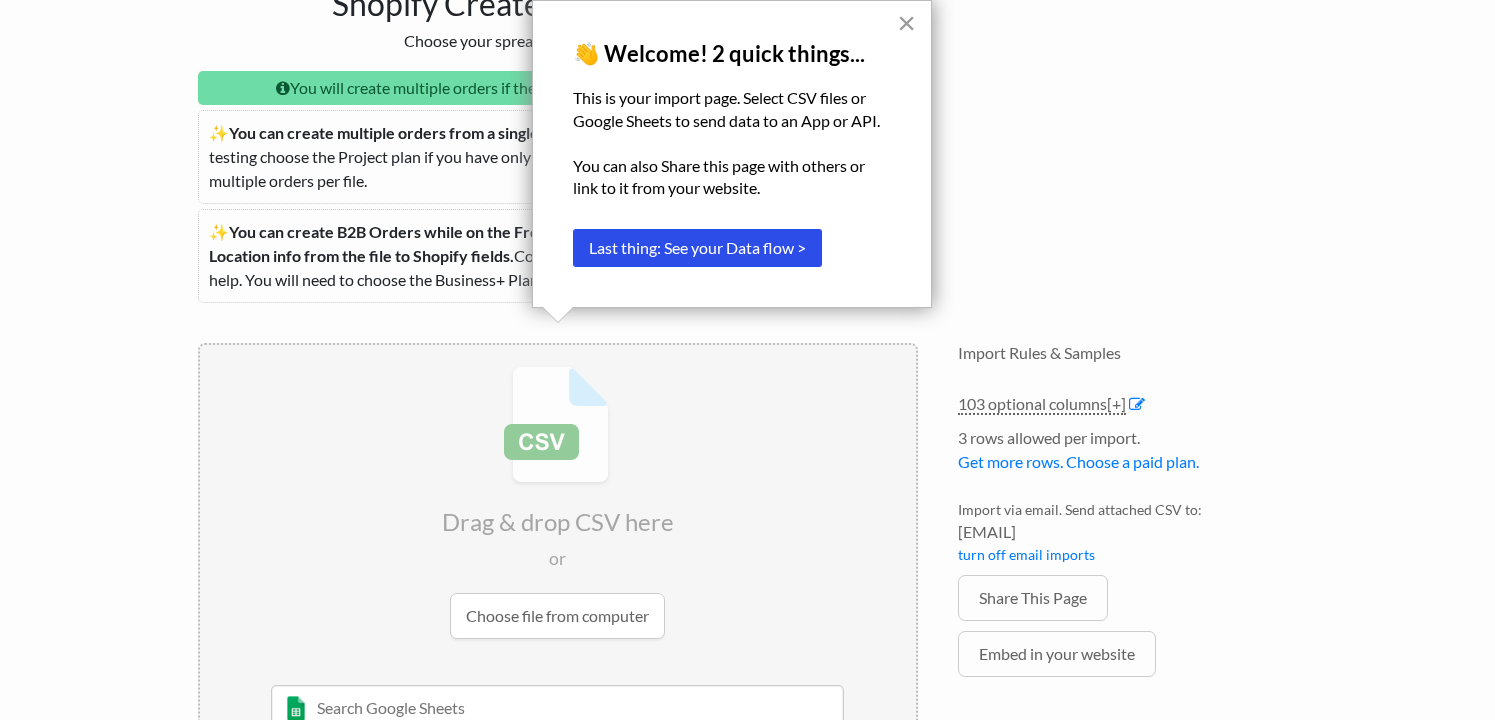 click on "×" at bounding box center (906, 23) 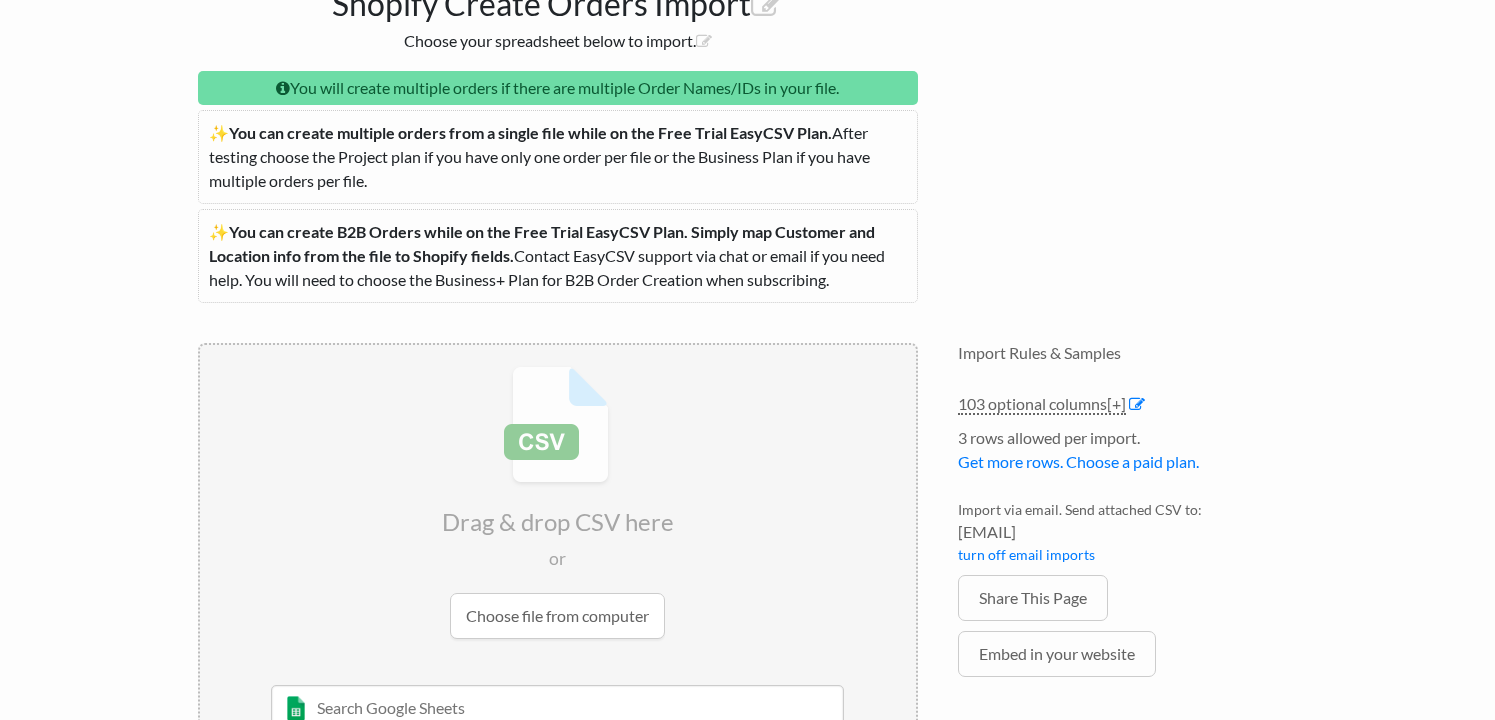 scroll, scrollTop: 426, scrollLeft: 0, axis: vertical 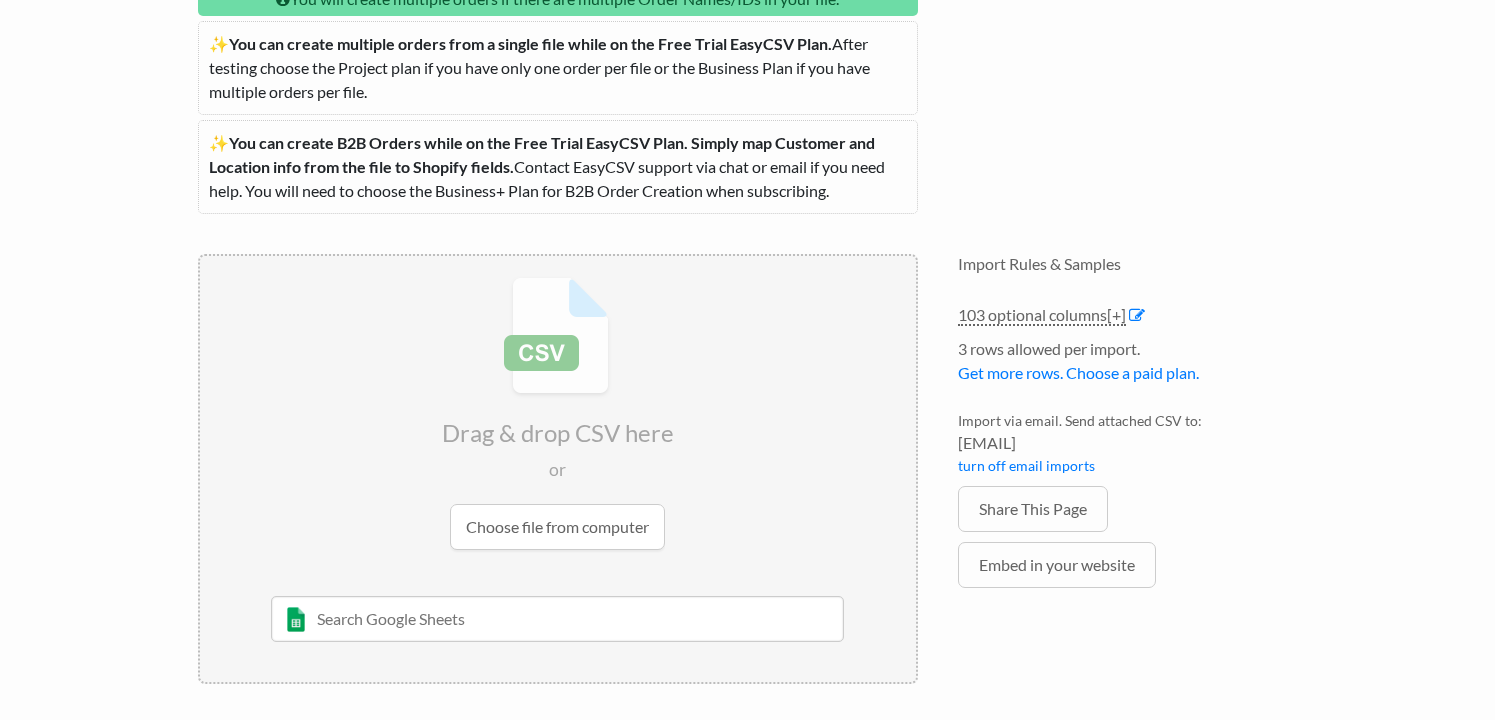 click at bounding box center (558, 413) 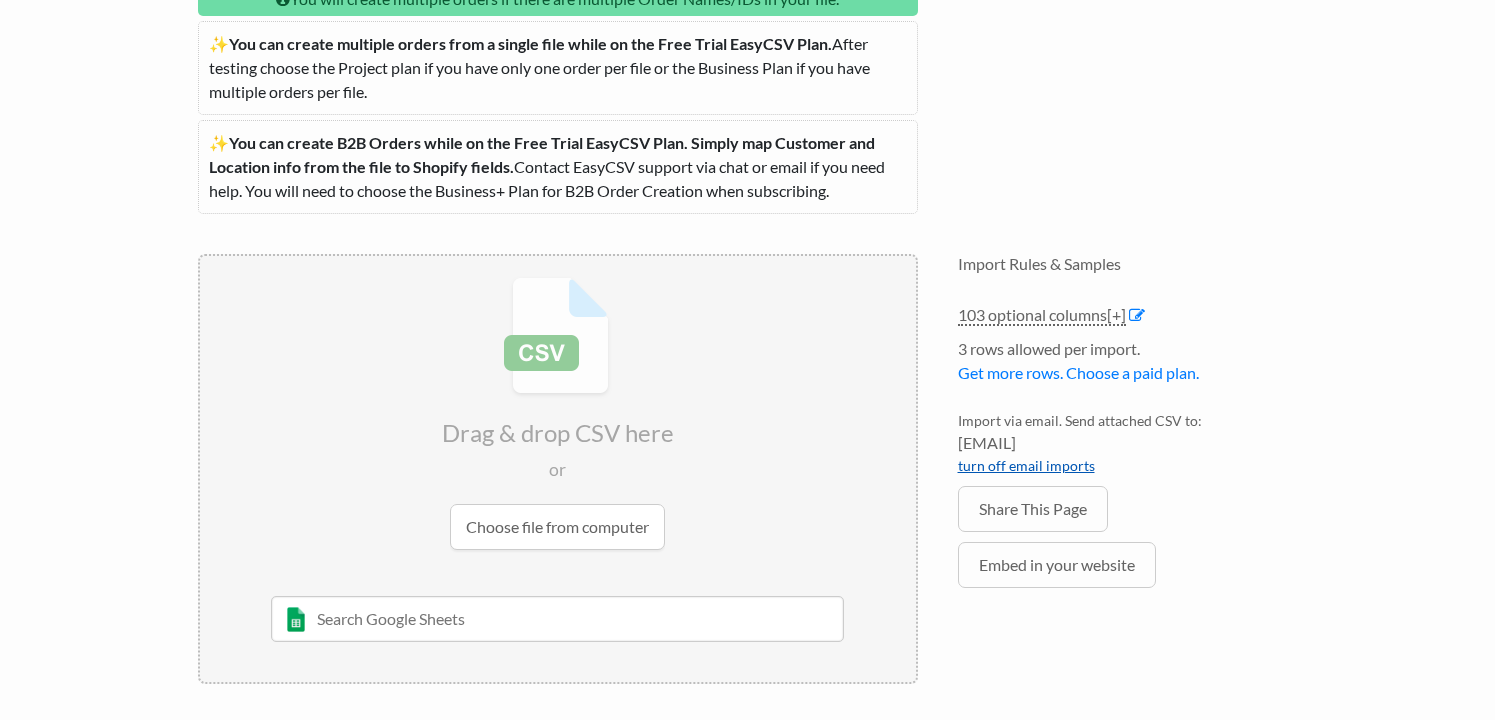 scroll, scrollTop: 326, scrollLeft: 0, axis: vertical 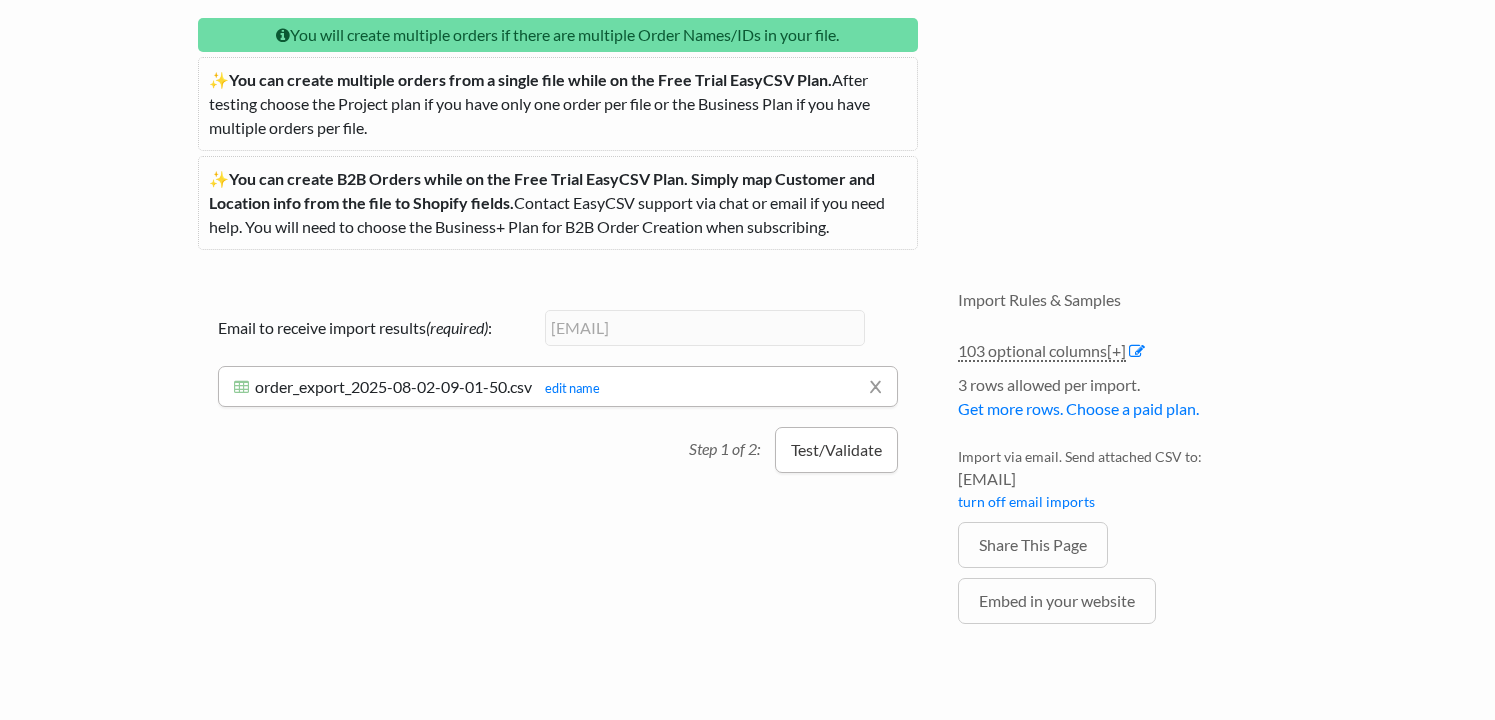 click on "Test/Validate" at bounding box center (836, 450) 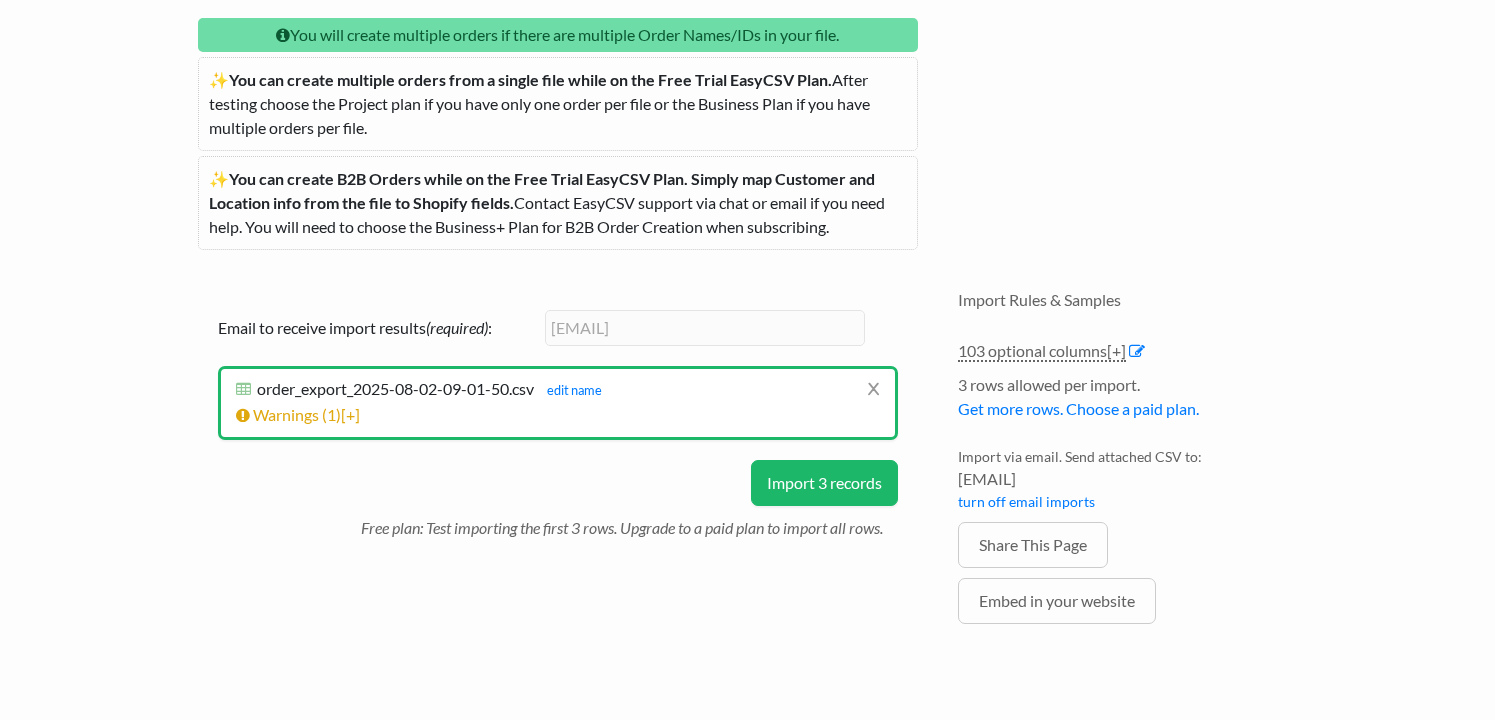click on "Import 3 records" at bounding box center (824, 483) 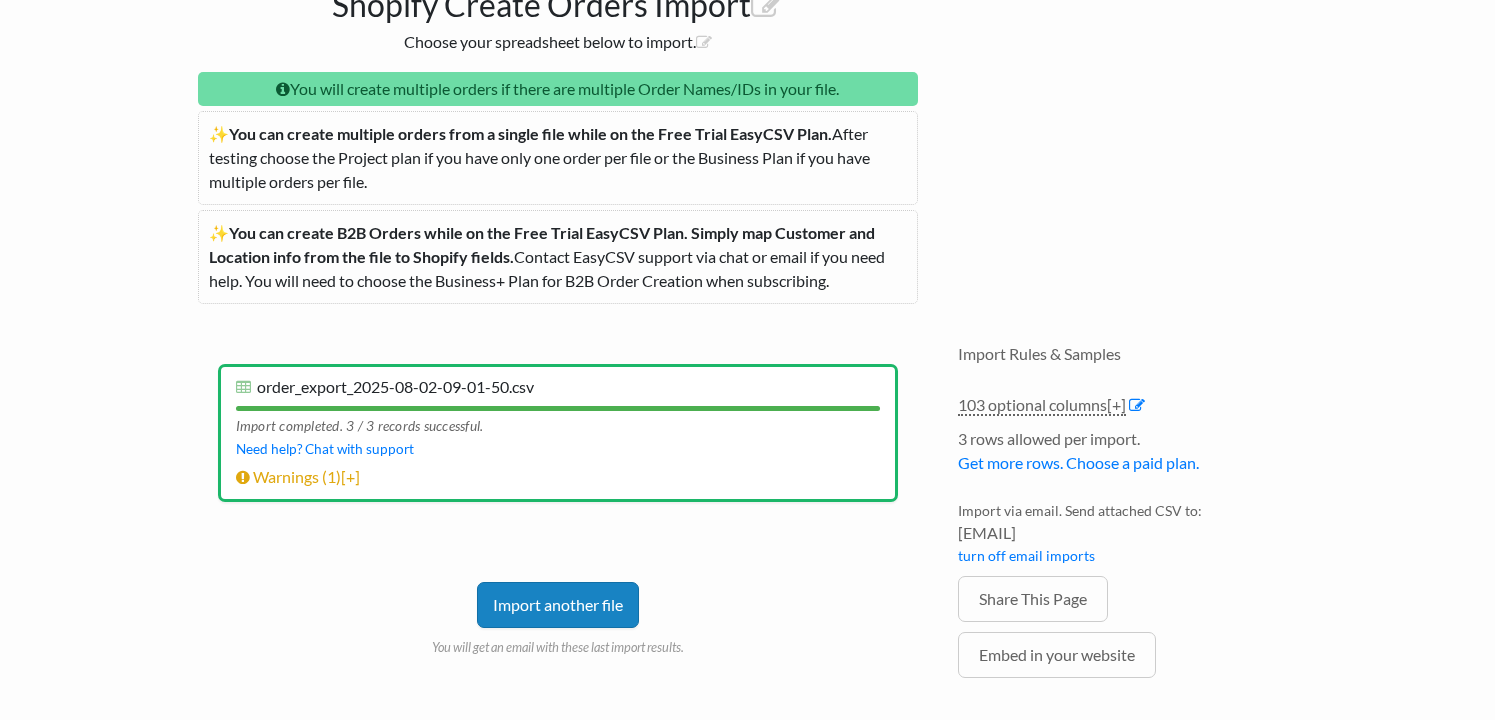scroll, scrollTop: 326, scrollLeft: 0, axis: vertical 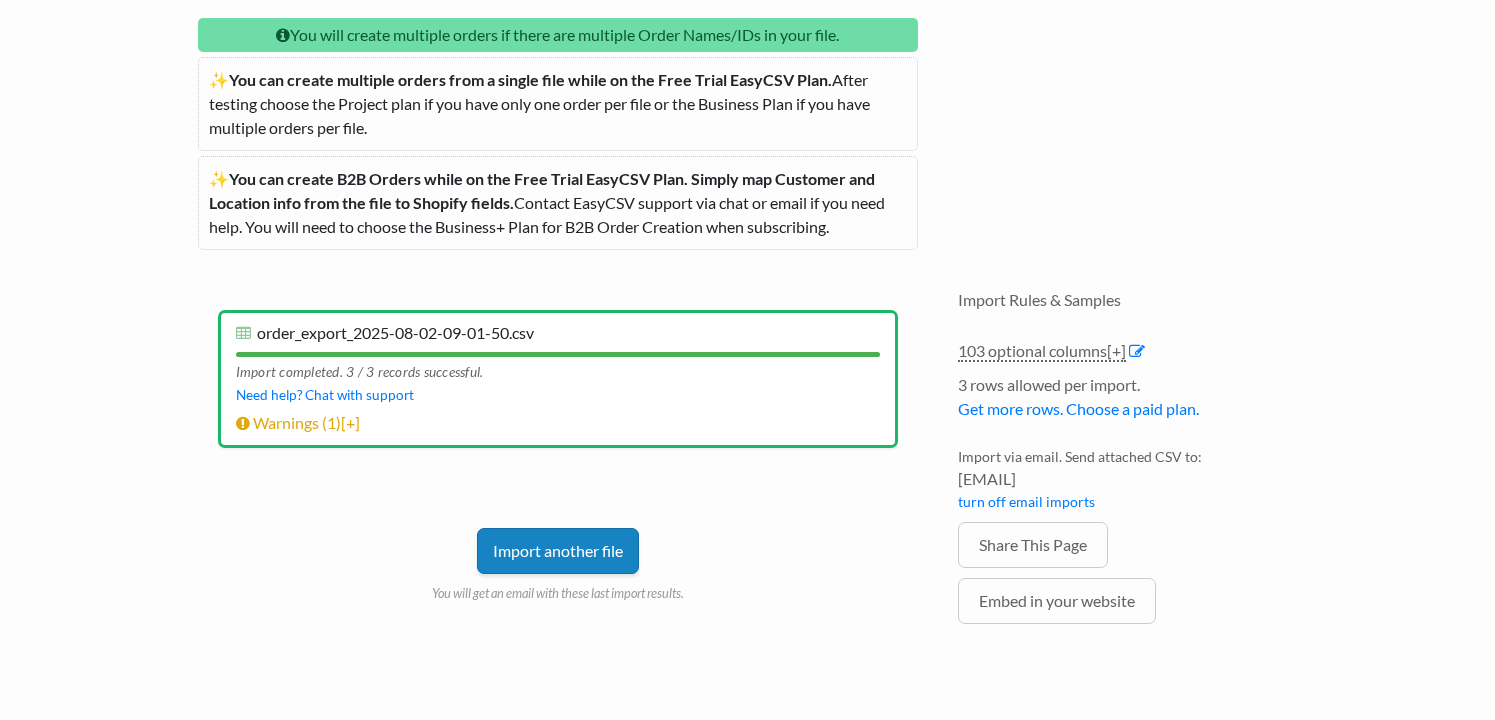 click on "Import another file" at bounding box center (558, 551) 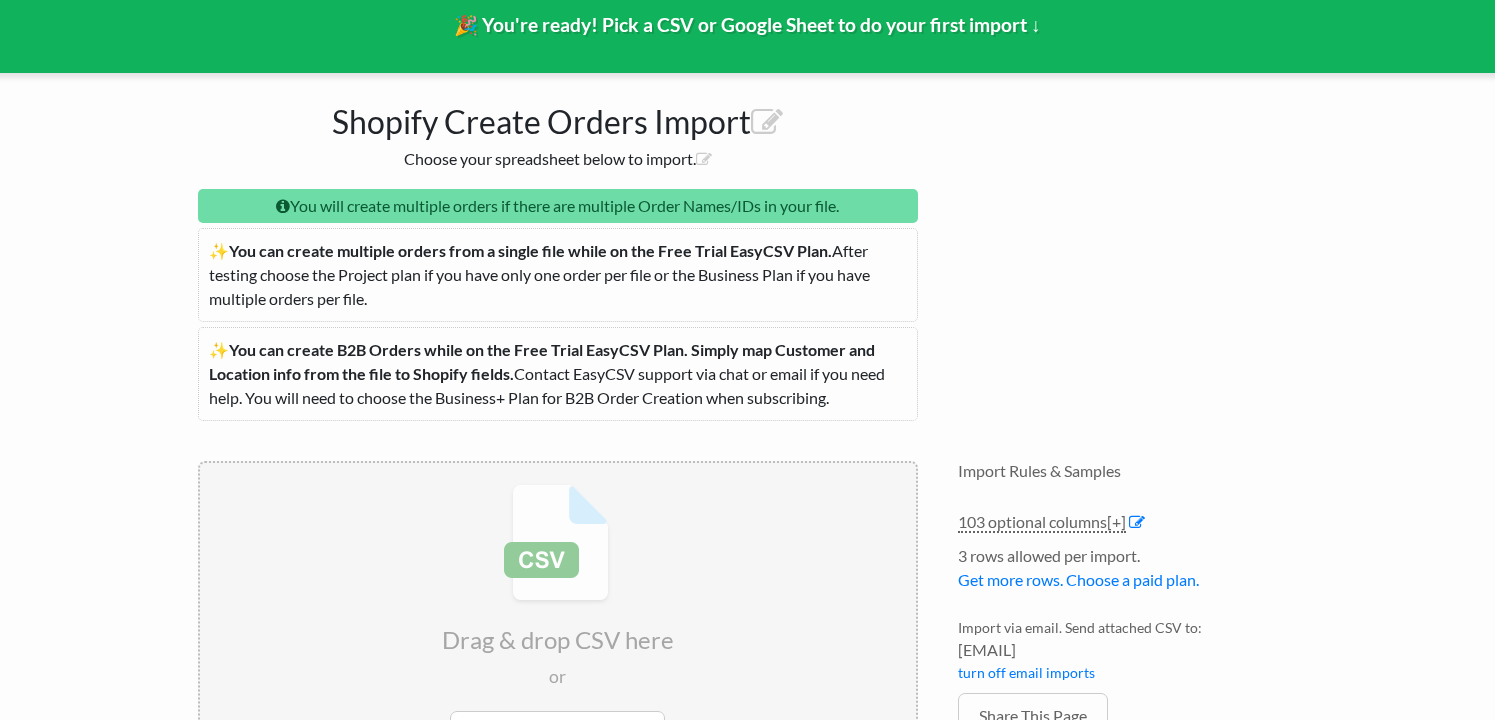 scroll, scrollTop: 0, scrollLeft: 0, axis: both 